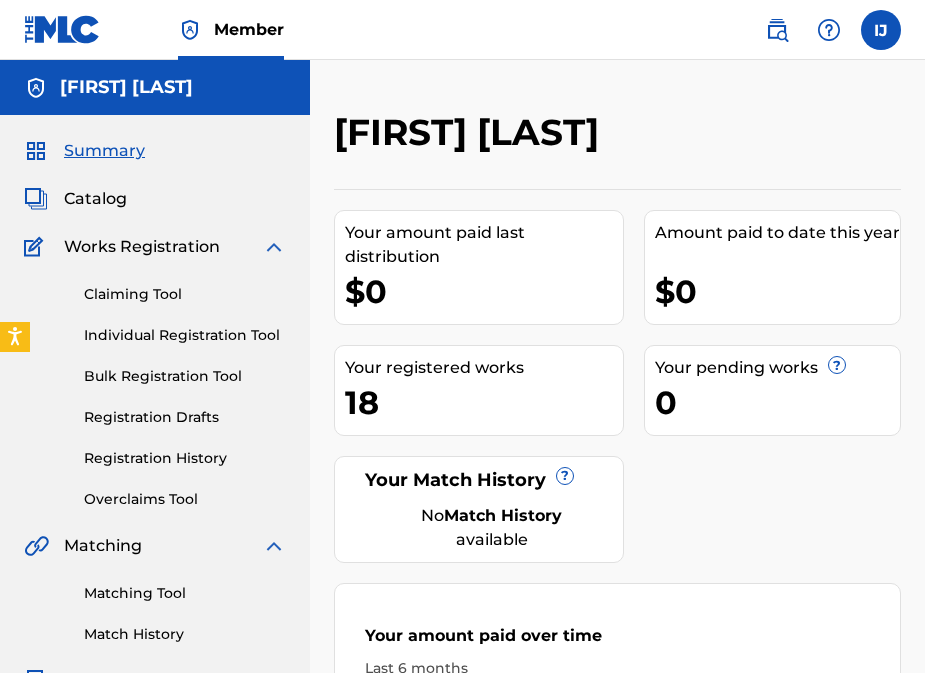 scroll, scrollTop: 0, scrollLeft: 0, axis: both 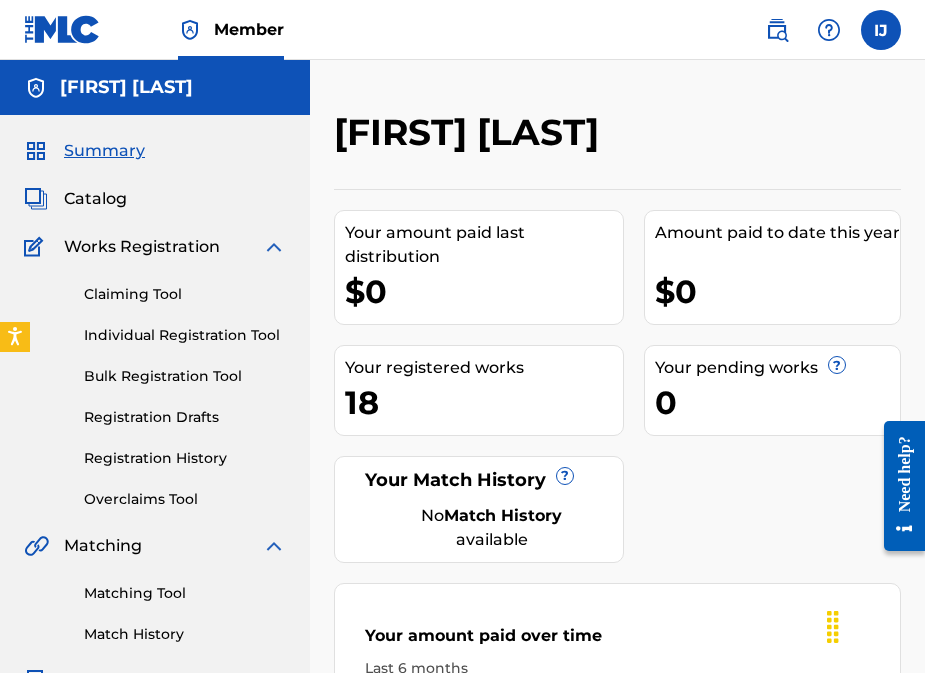click on "Individual Registration Tool" at bounding box center (185, 335) 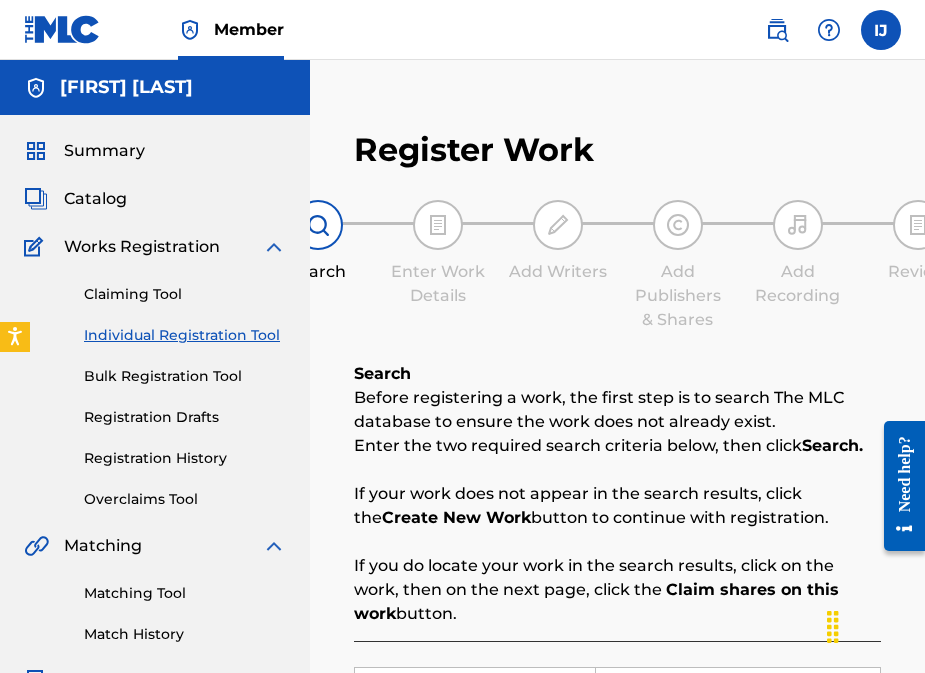 click on "Individual Registration Tool" at bounding box center (185, 335) 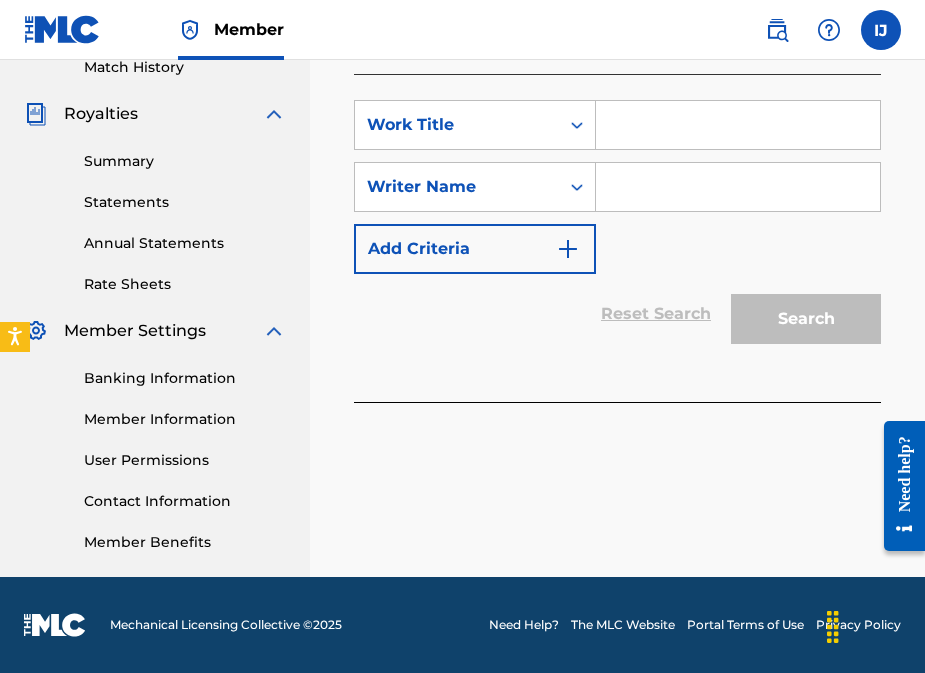 scroll, scrollTop: 567, scrollLeft: 0, axis: vertical 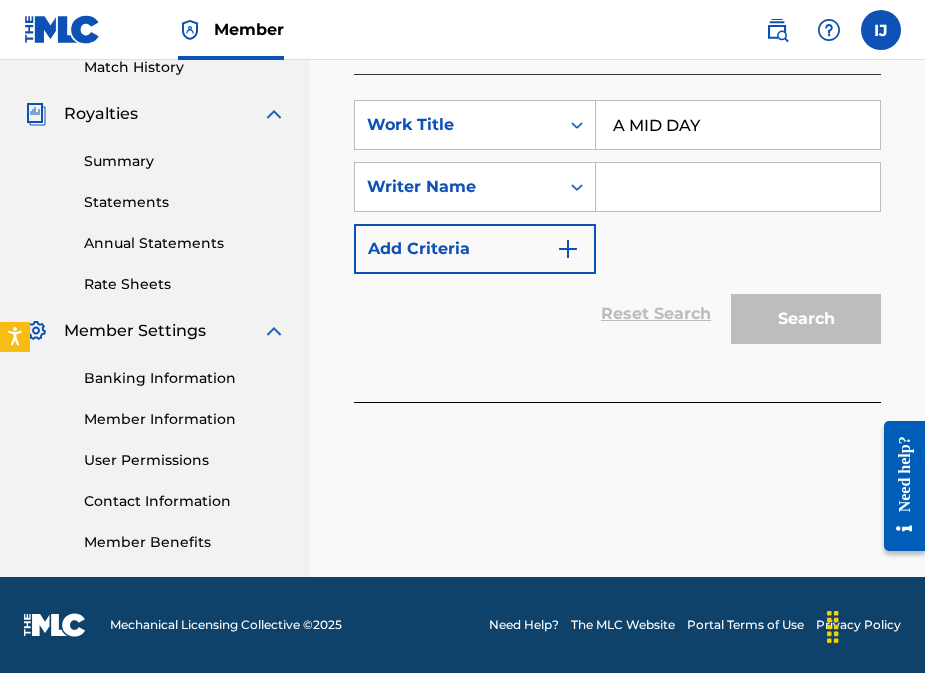 type on "A MID DAY" 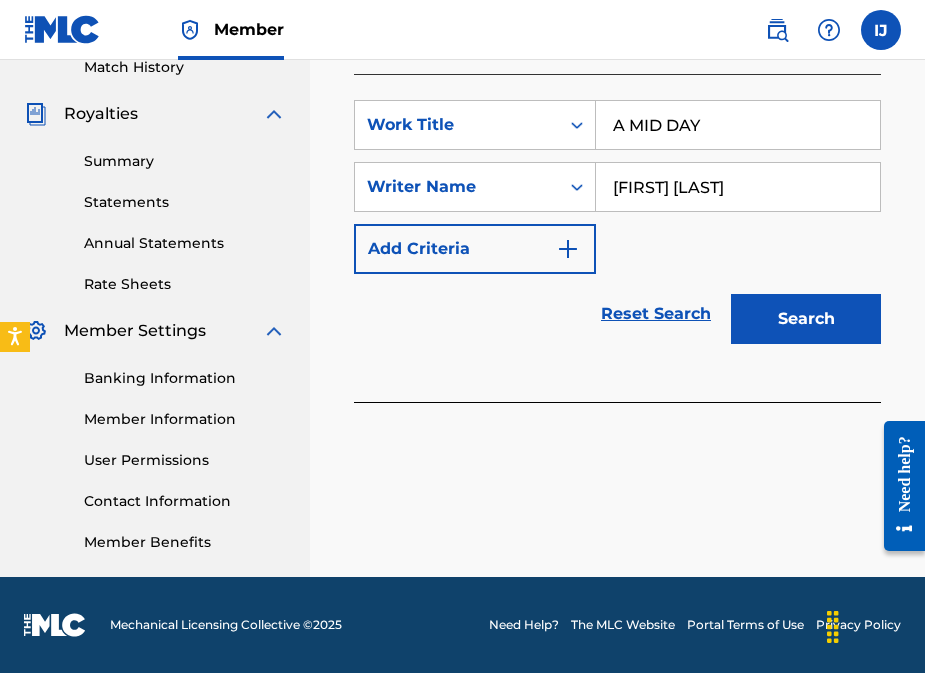 type on "ISAIAH JOHNSON" 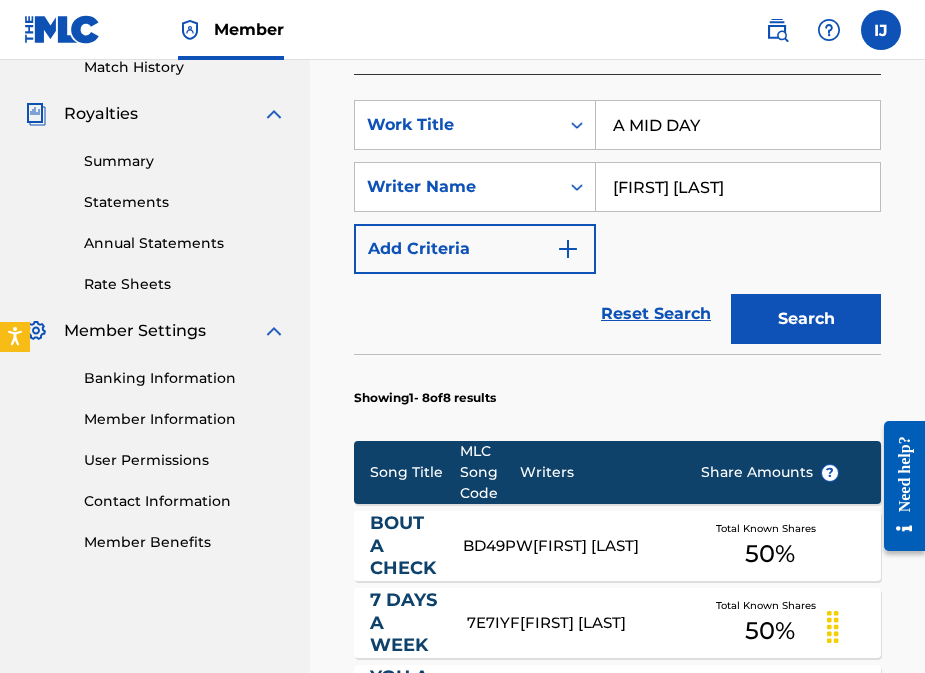 click on "Showing  1  -   8  of  8   results" at bounding box center [617, 392] 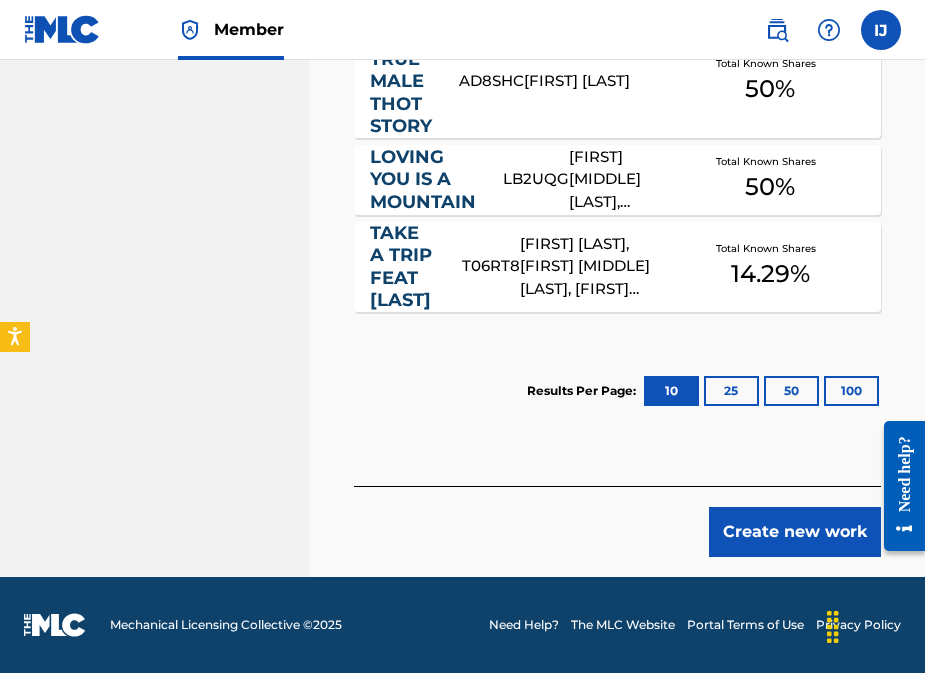 scroll, scrollTop: 1455, scrollLeft: 0, axis: vertical 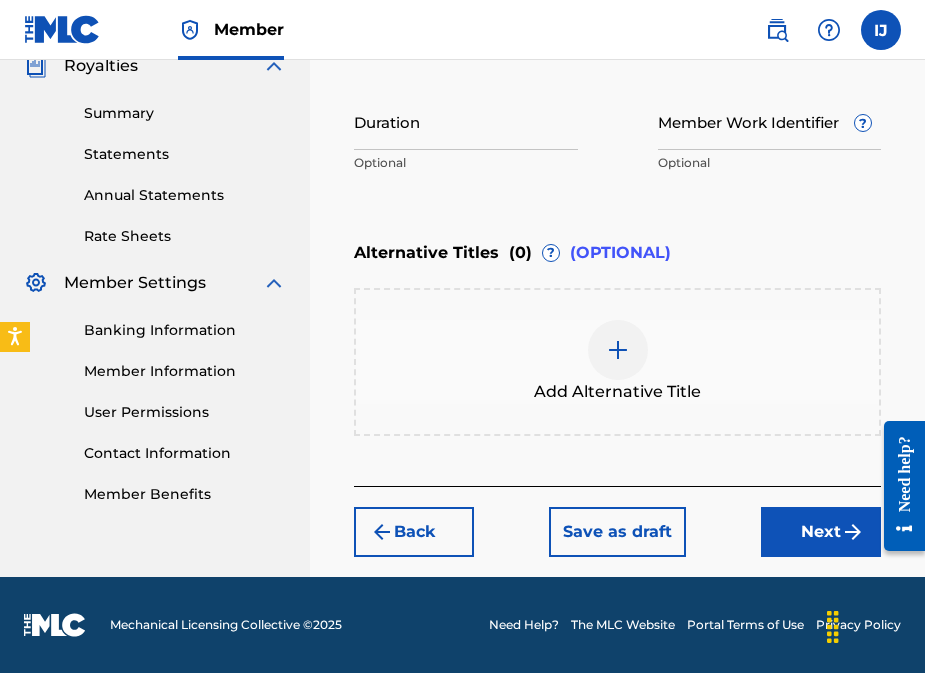 click on "Next" at bounding box center (821, 532) 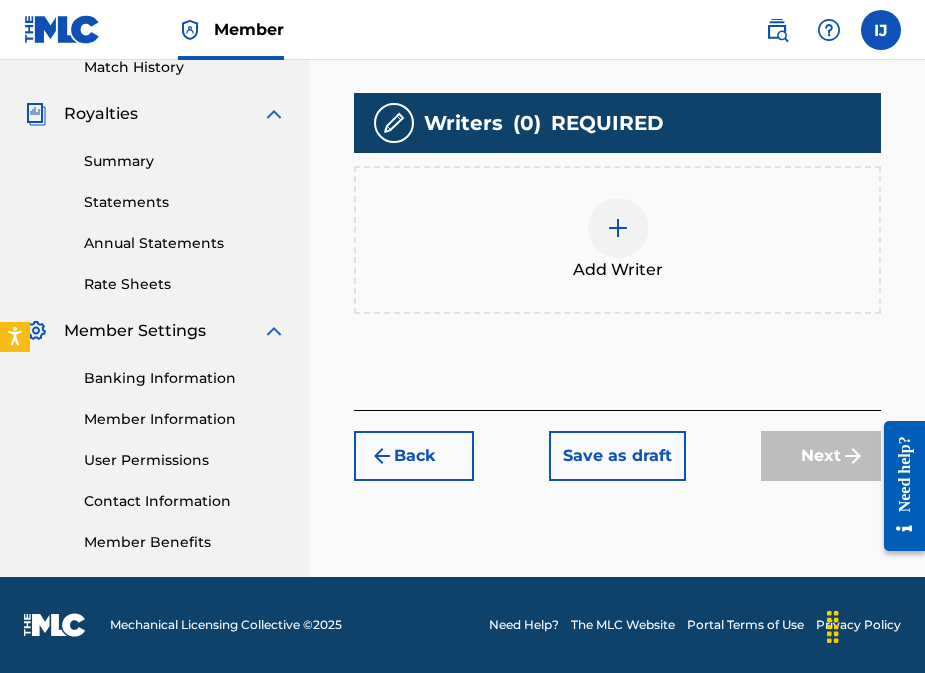 scroll, scrollTop: 567, scrollLeft: 0, axis: vertical 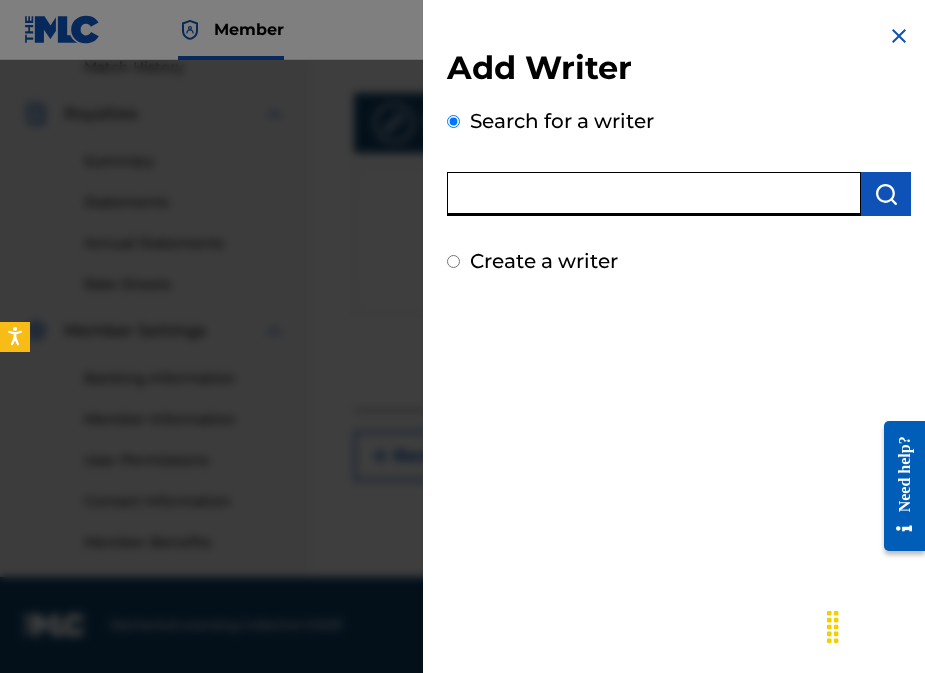 click at bounding box center [654, 194] 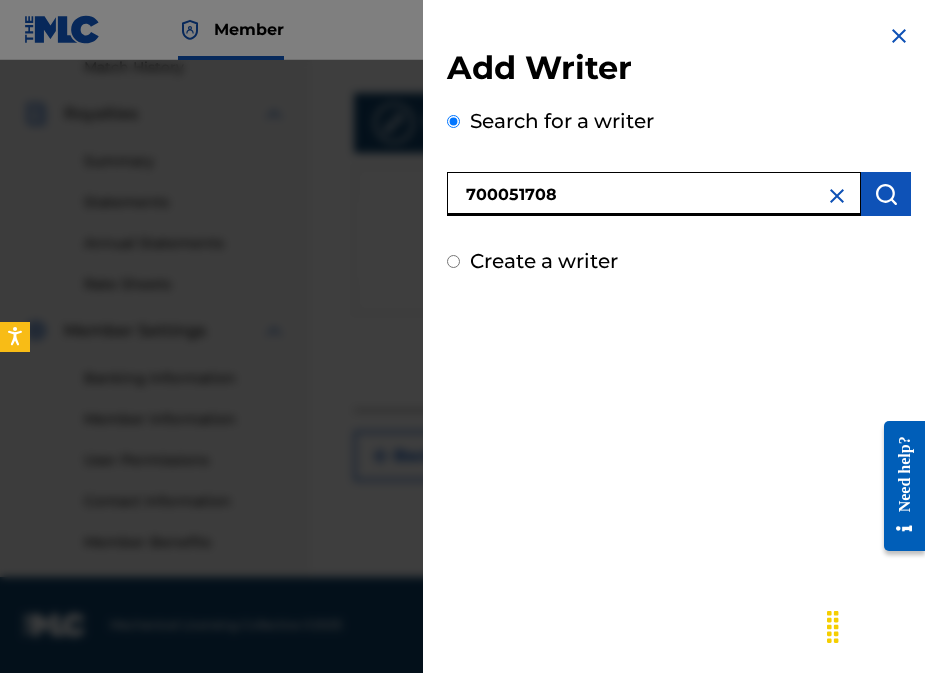click on "Add Writer Search for a writer 700051708 Create a writer" at bounding box center (679, 336) 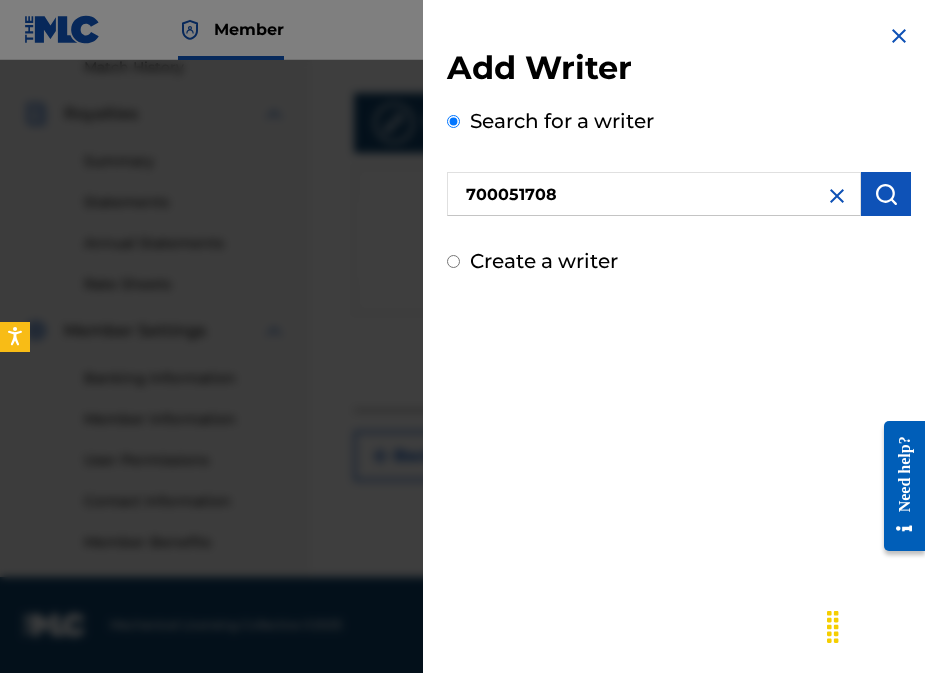 click at bounding box center [886, 194] 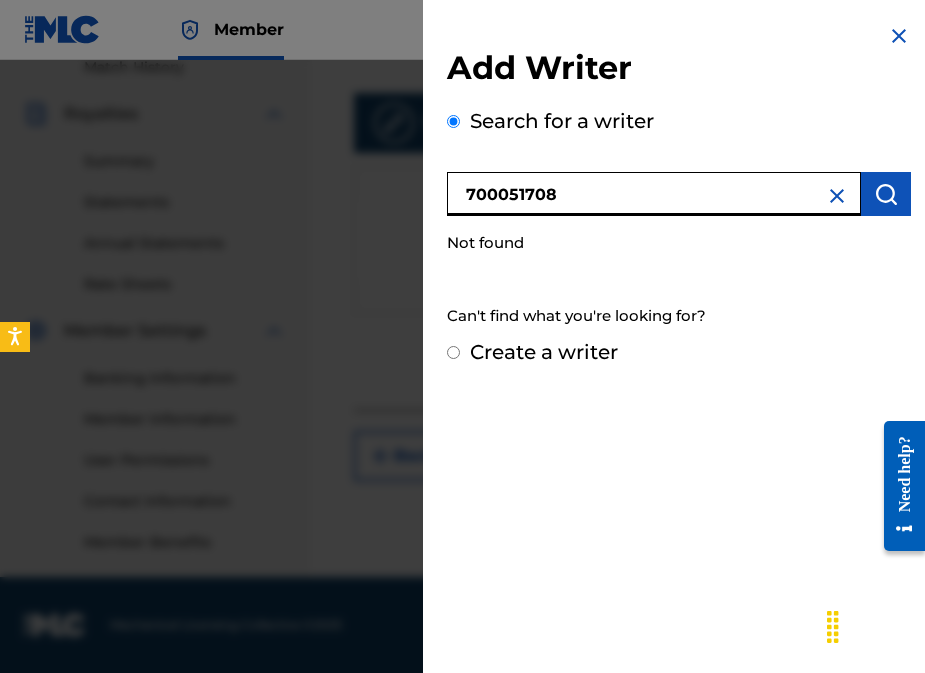 click on "700051708" at bounding box center [654, 194] 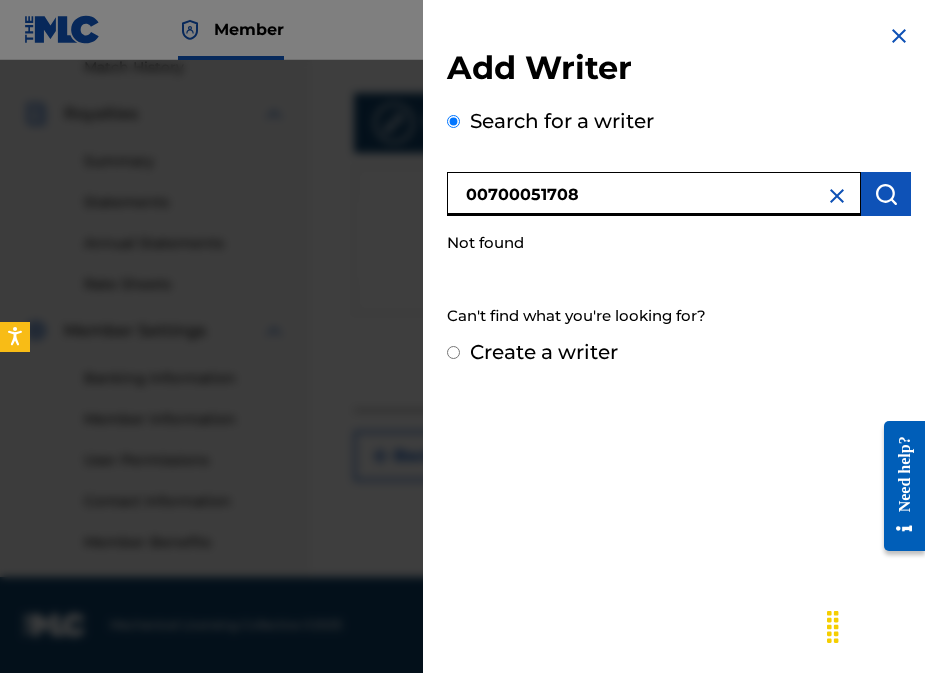 click on "00700051708" at bounding box center [654, 194] 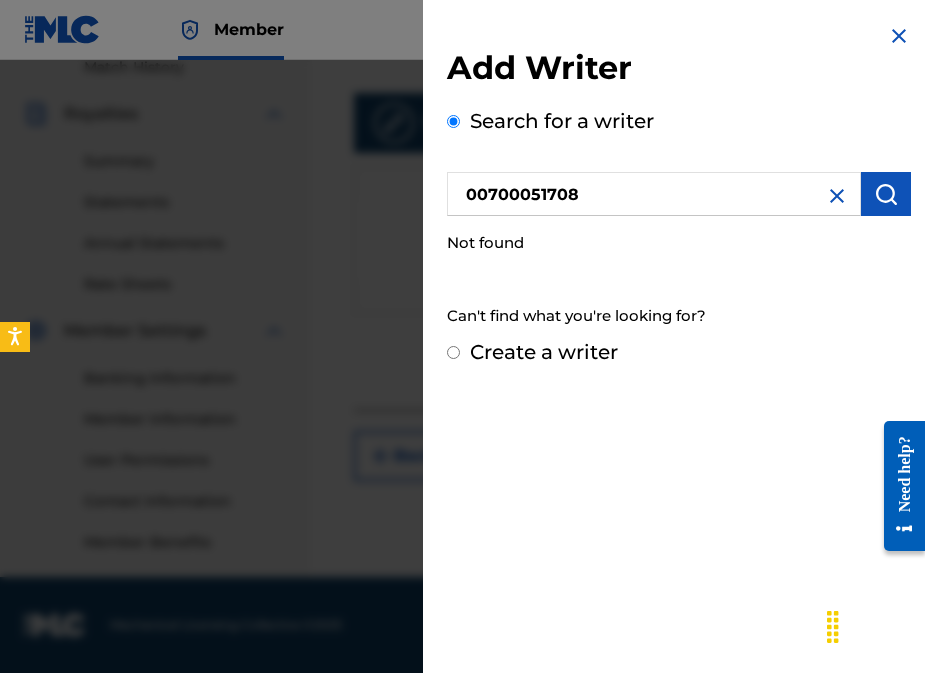 click at bounding box center [886, 194] 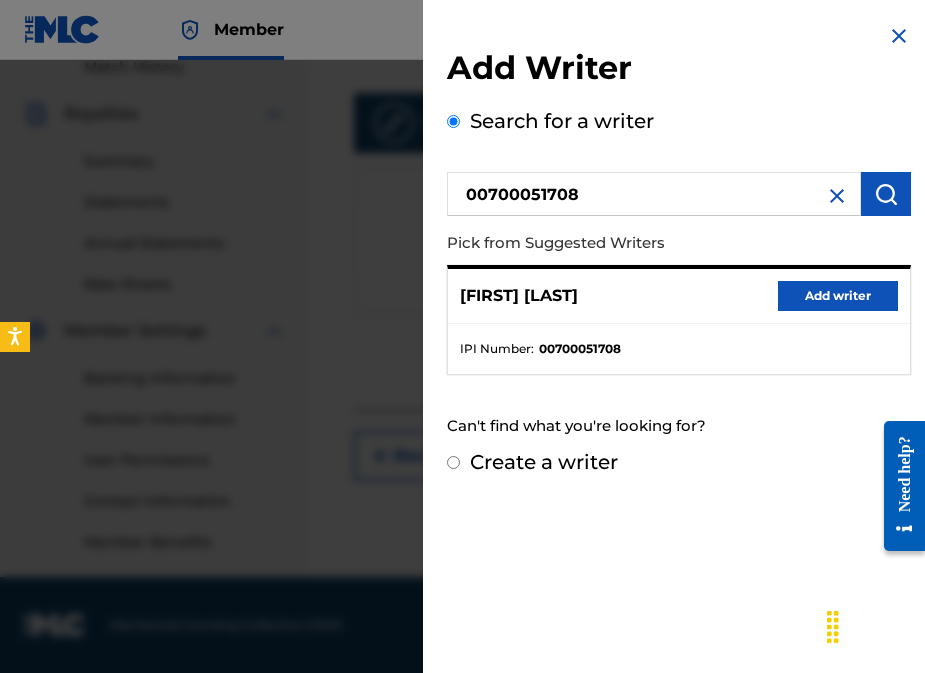 click on "Add writer" at bounding box center (838, 296) 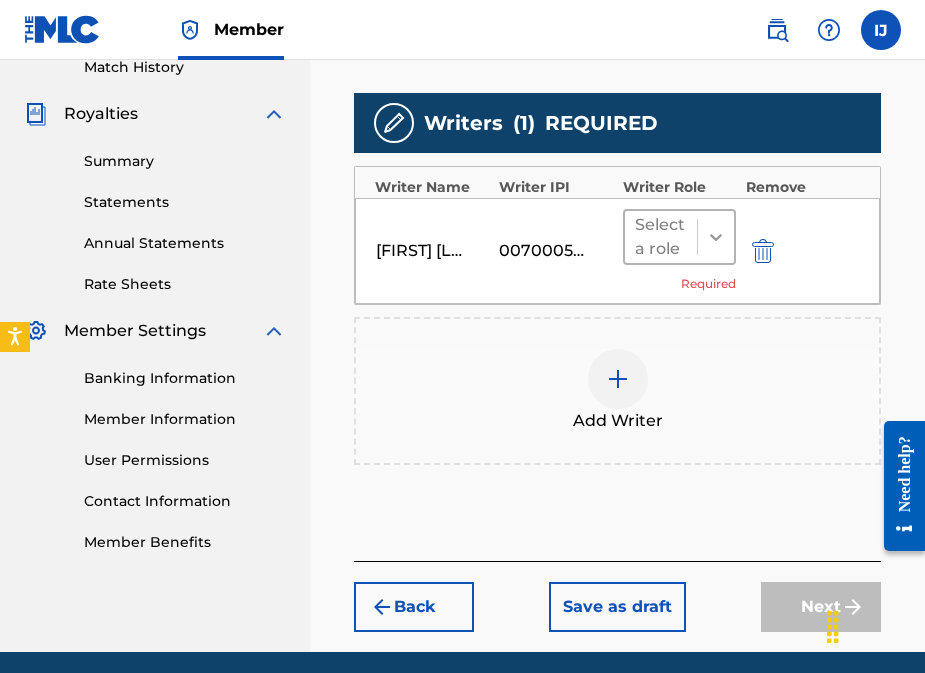 click 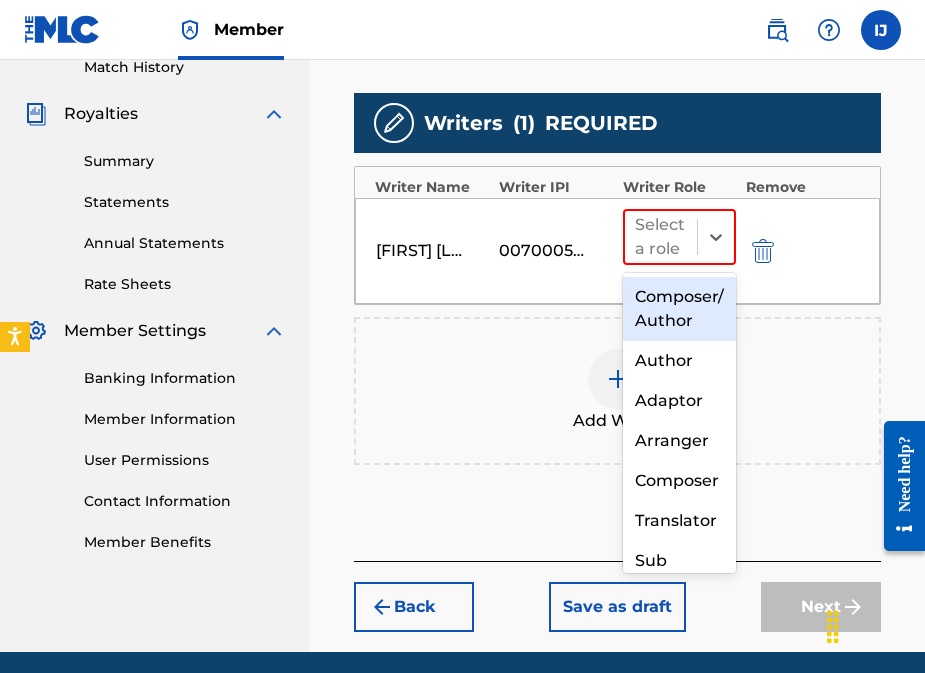 click on "Composer/Author" at bounding box center (679, 309) 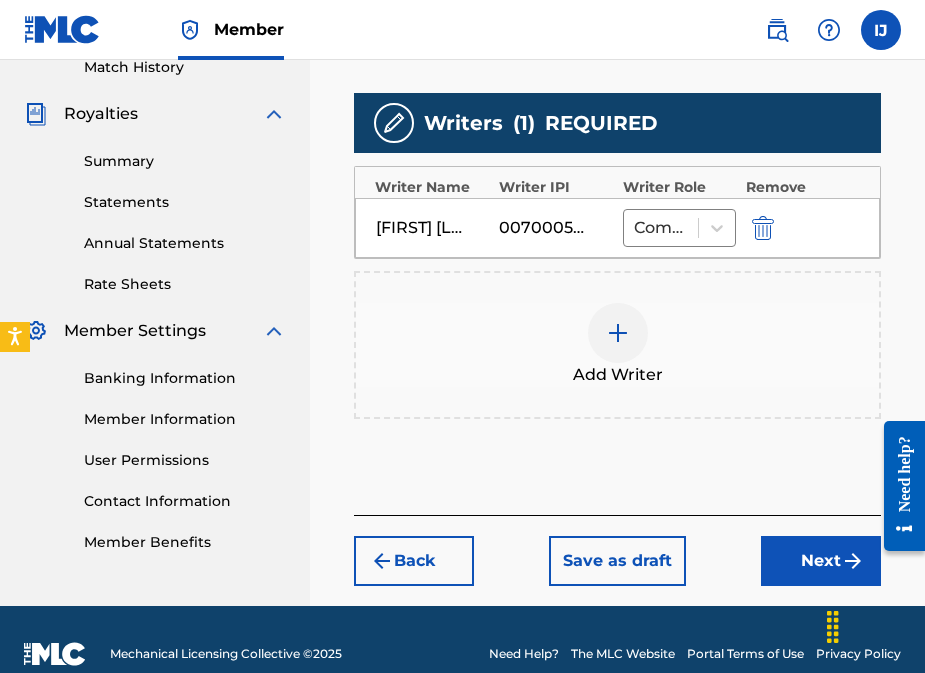 click on "Next" at bounding box center (821, 561) 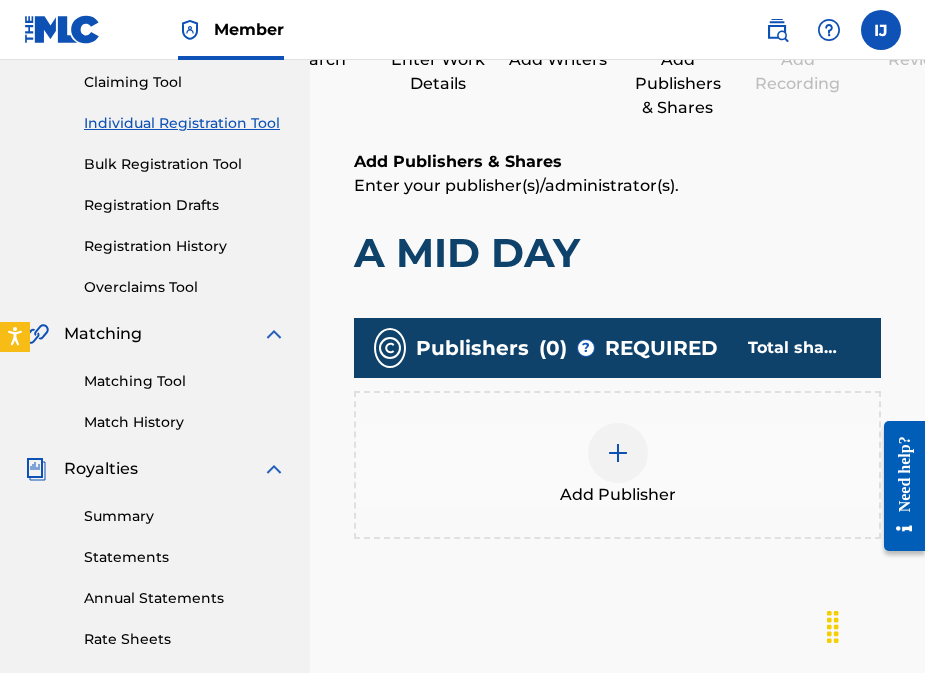 scroll, scrollTop: 90, scrollLeft: 0, axis: vertical 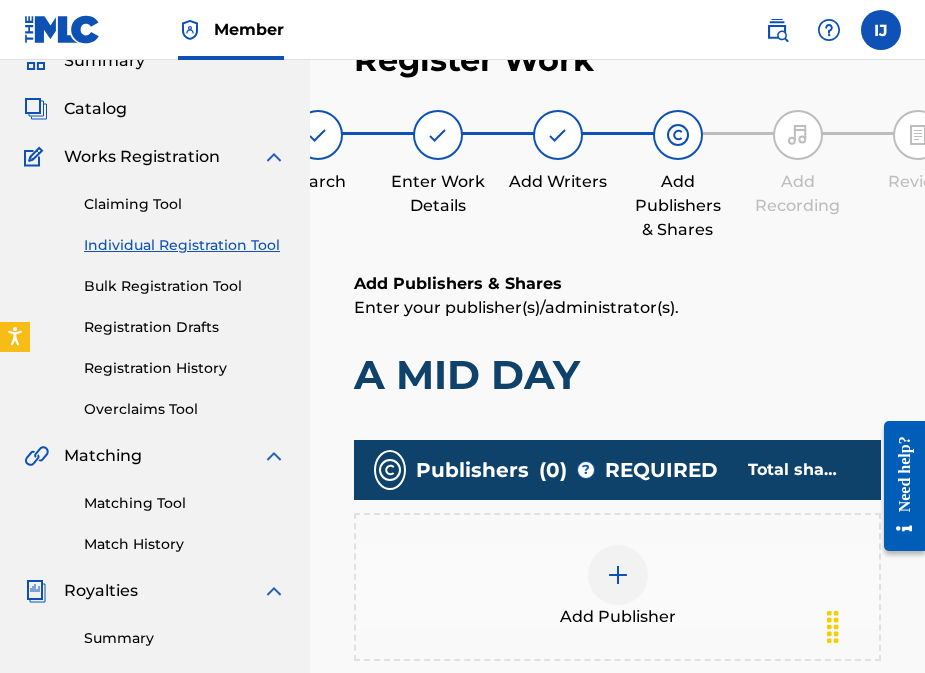 click on "Add Publisher" at bounding box center (617, 587) 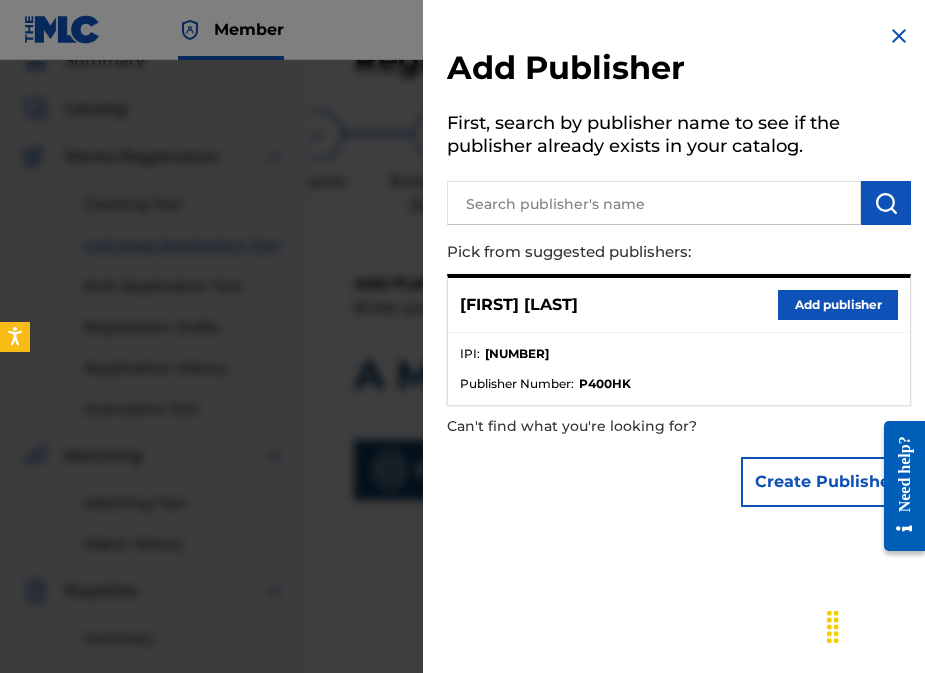 click on "Add publisher" at bounding box center [838, 305] 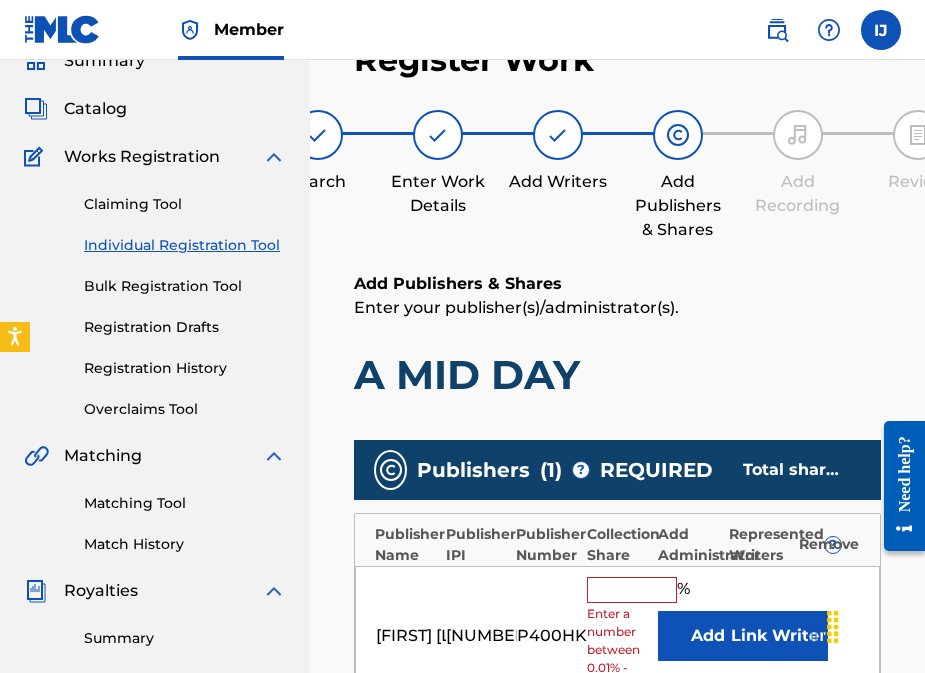 click on "Add Publishers & Shares" at bounding box center [617, 284] 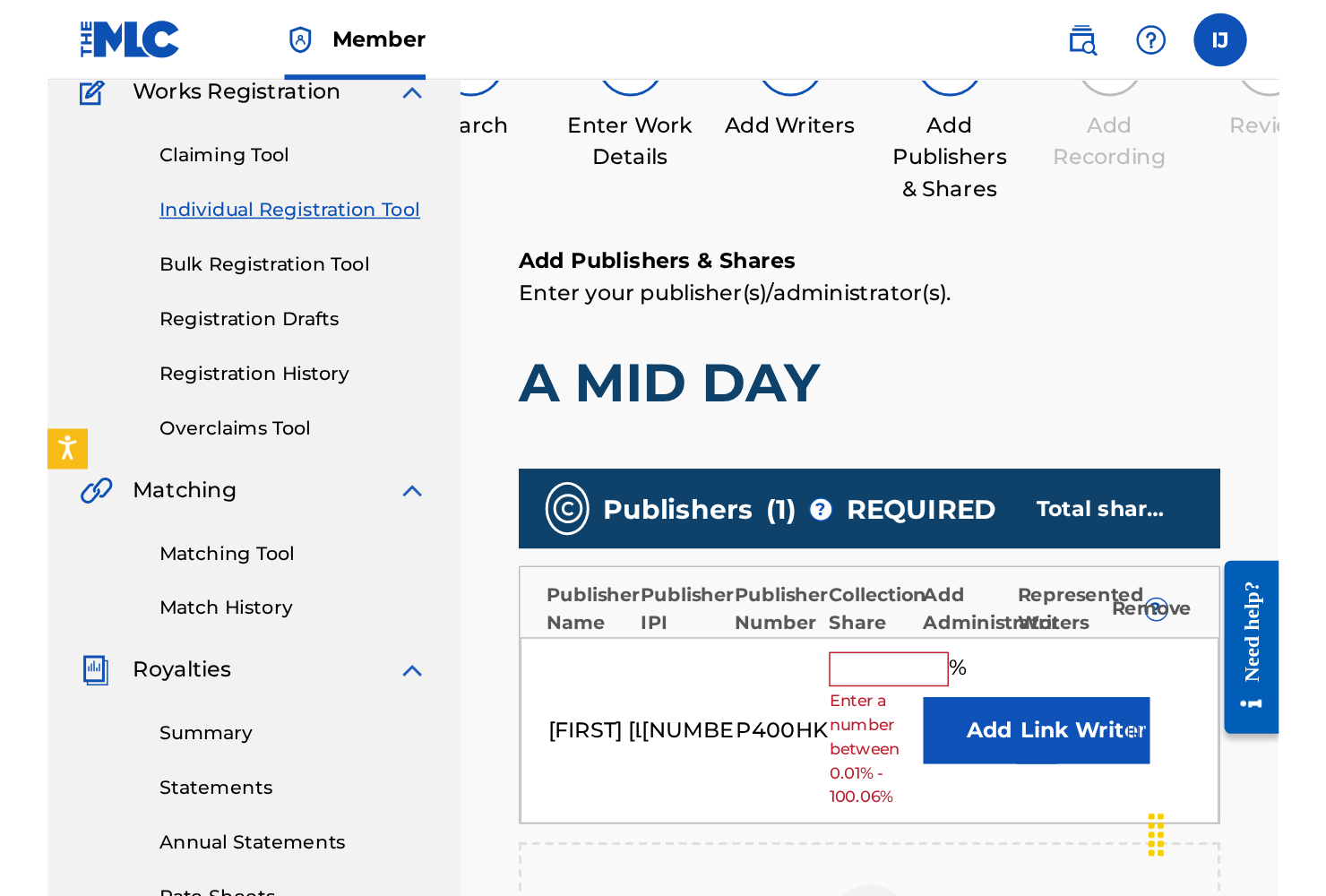 scroll, scrollTop: 193, scrollLeft: 0, axis: vertical 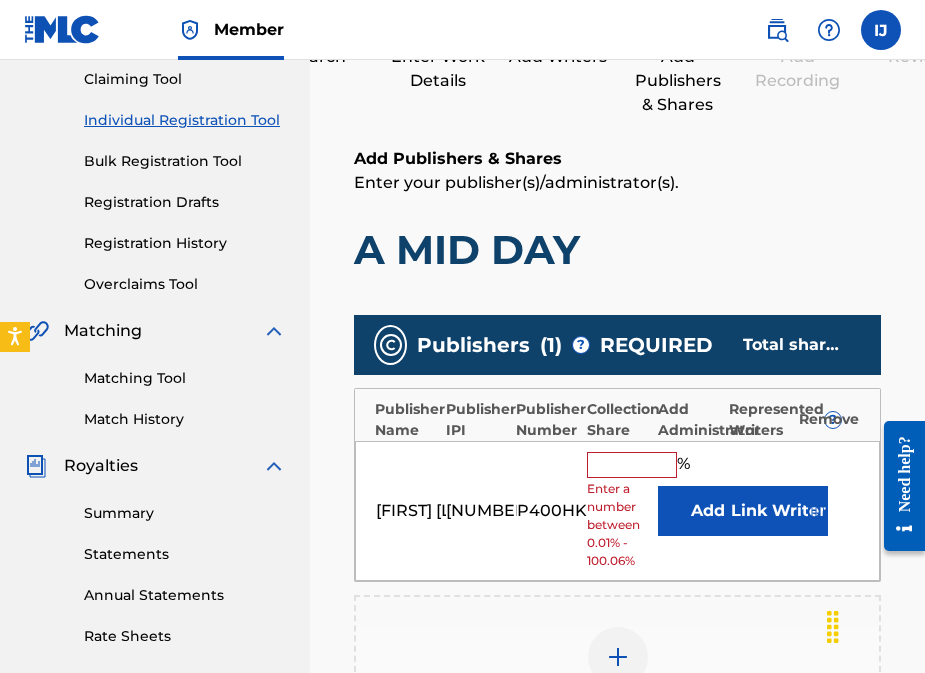 click at bounding box center (632, 465) 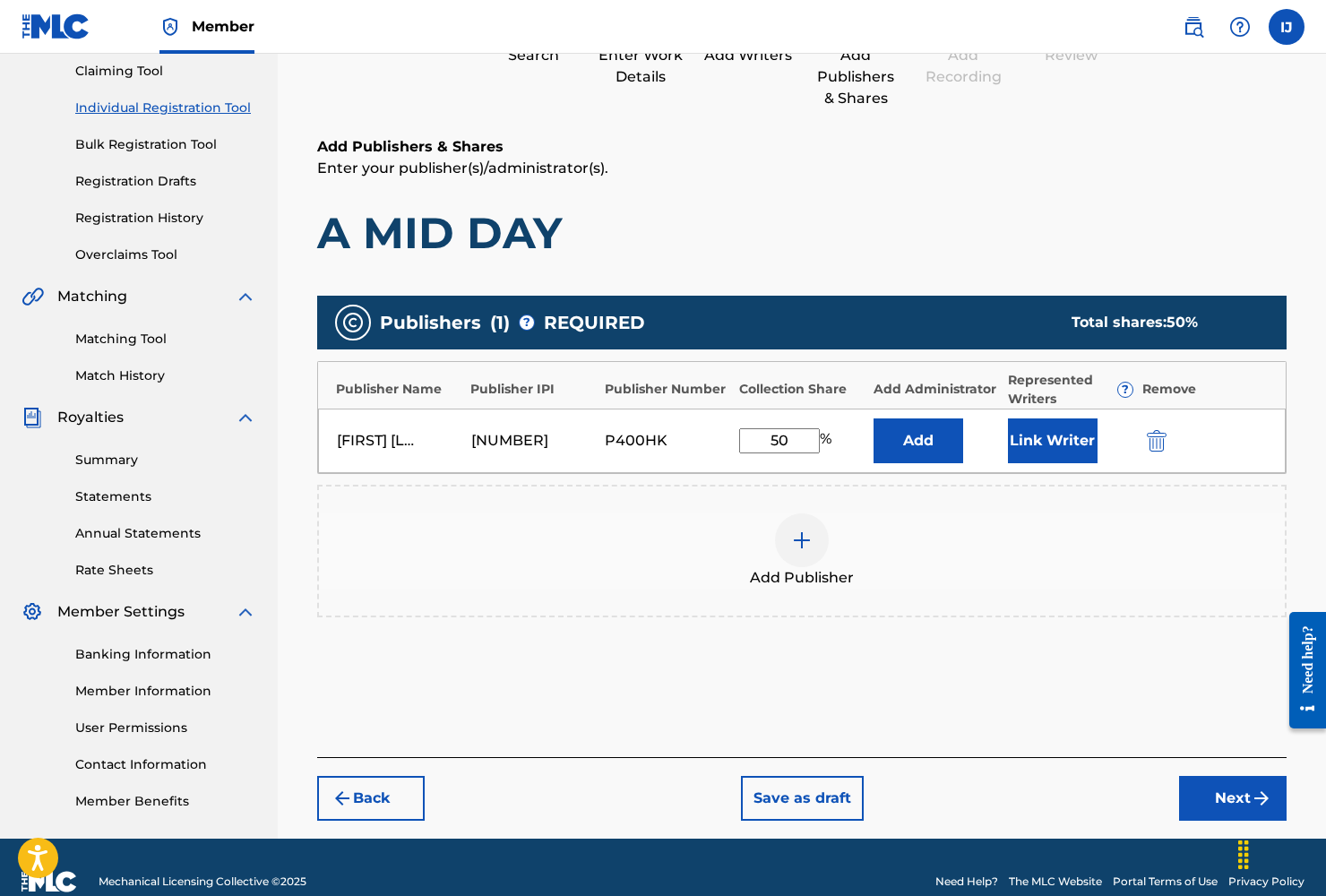 type on "50" 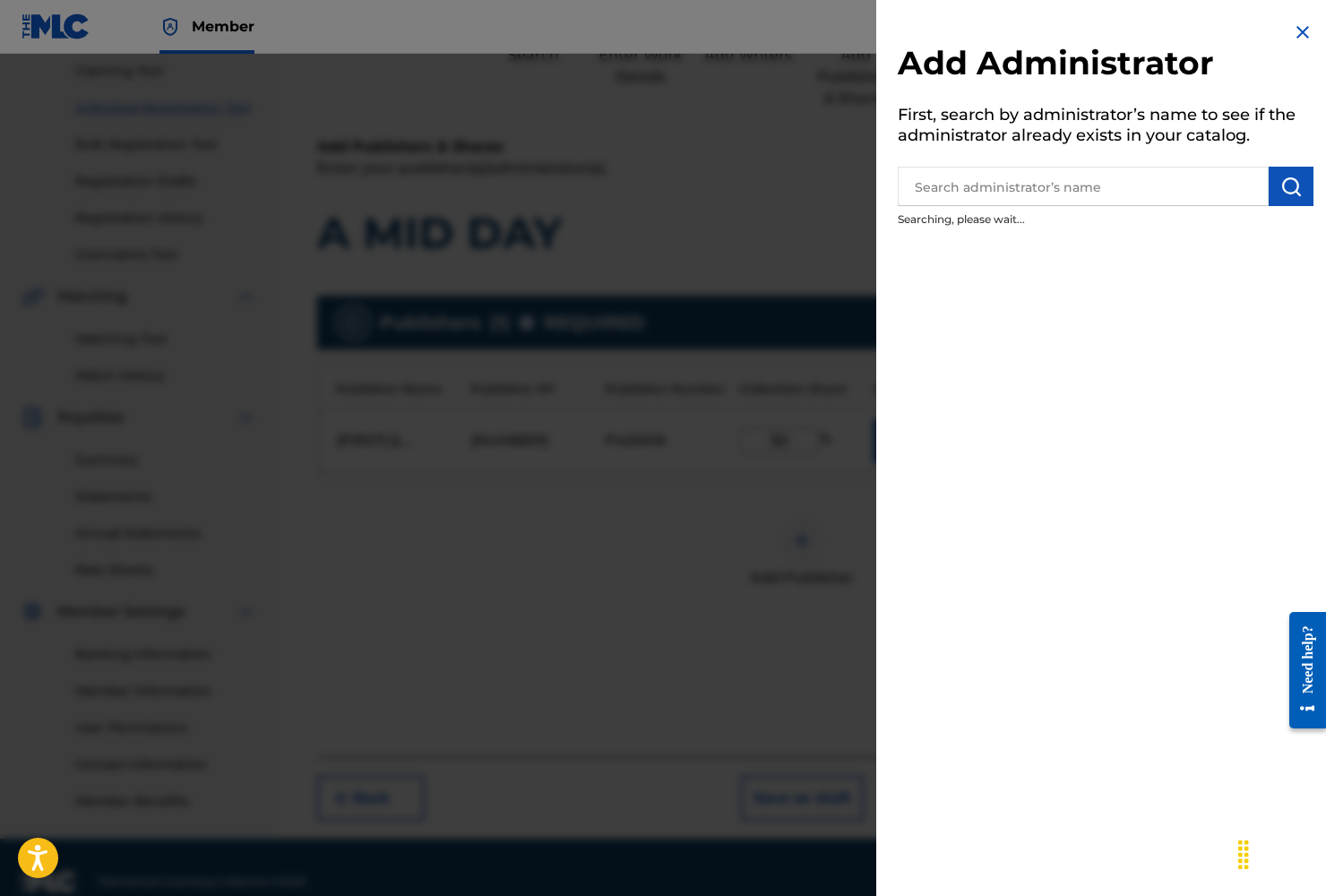 click on "Add Administrator First, search by administrator’s name to see if the administrator already exists in your catalog. Searching, please wait..." at bounding box center (1106, 448) 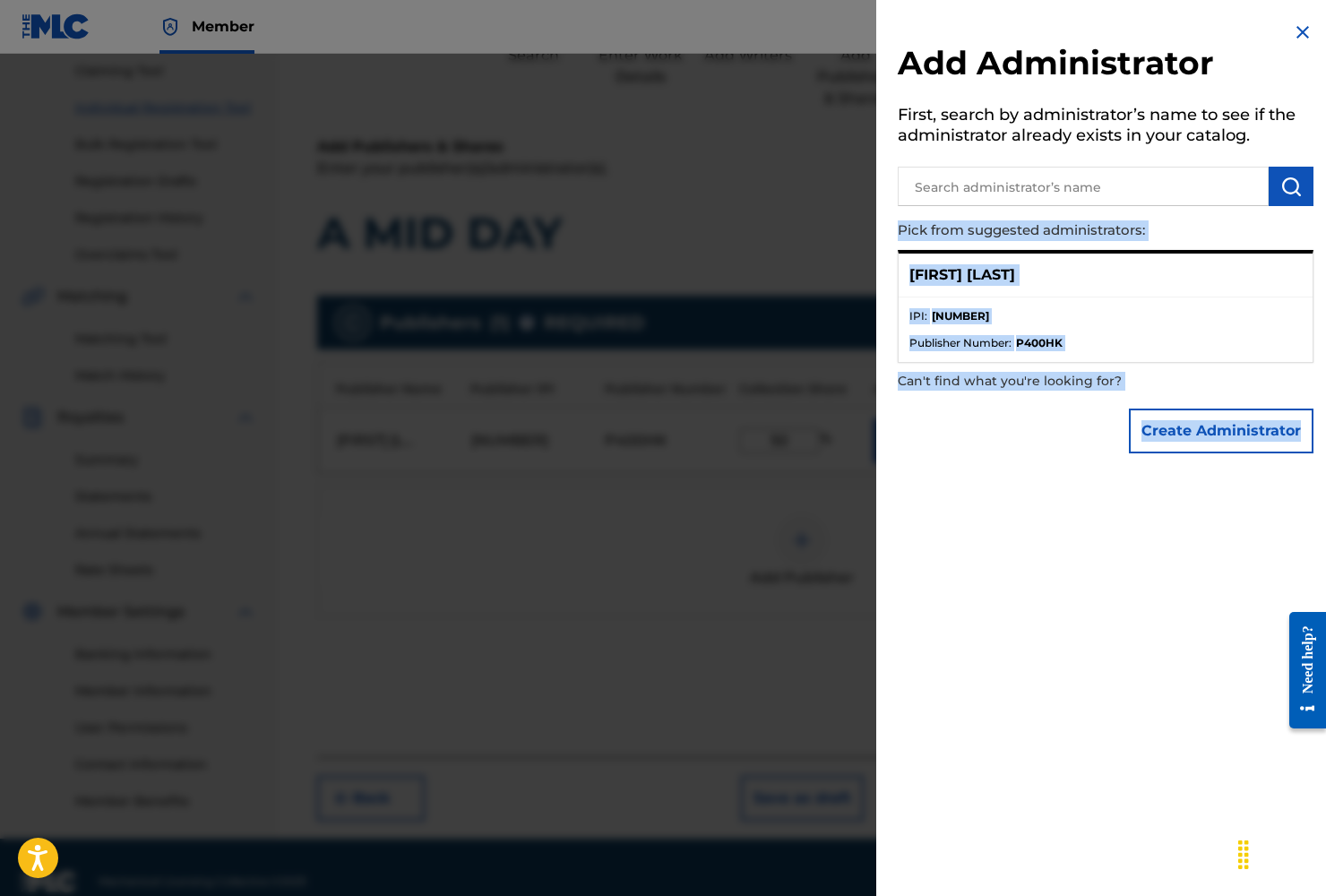 click on "Add Administrator First, search by administrator’s name to see if the administrator already exists in your catalog. Pick from suggested administrators: Isaiah Johnson IPI : 00699697639 Publisher Number : P400HK Can't find what you're looking for? Create Administrator" at bounding box center [1106, 448] 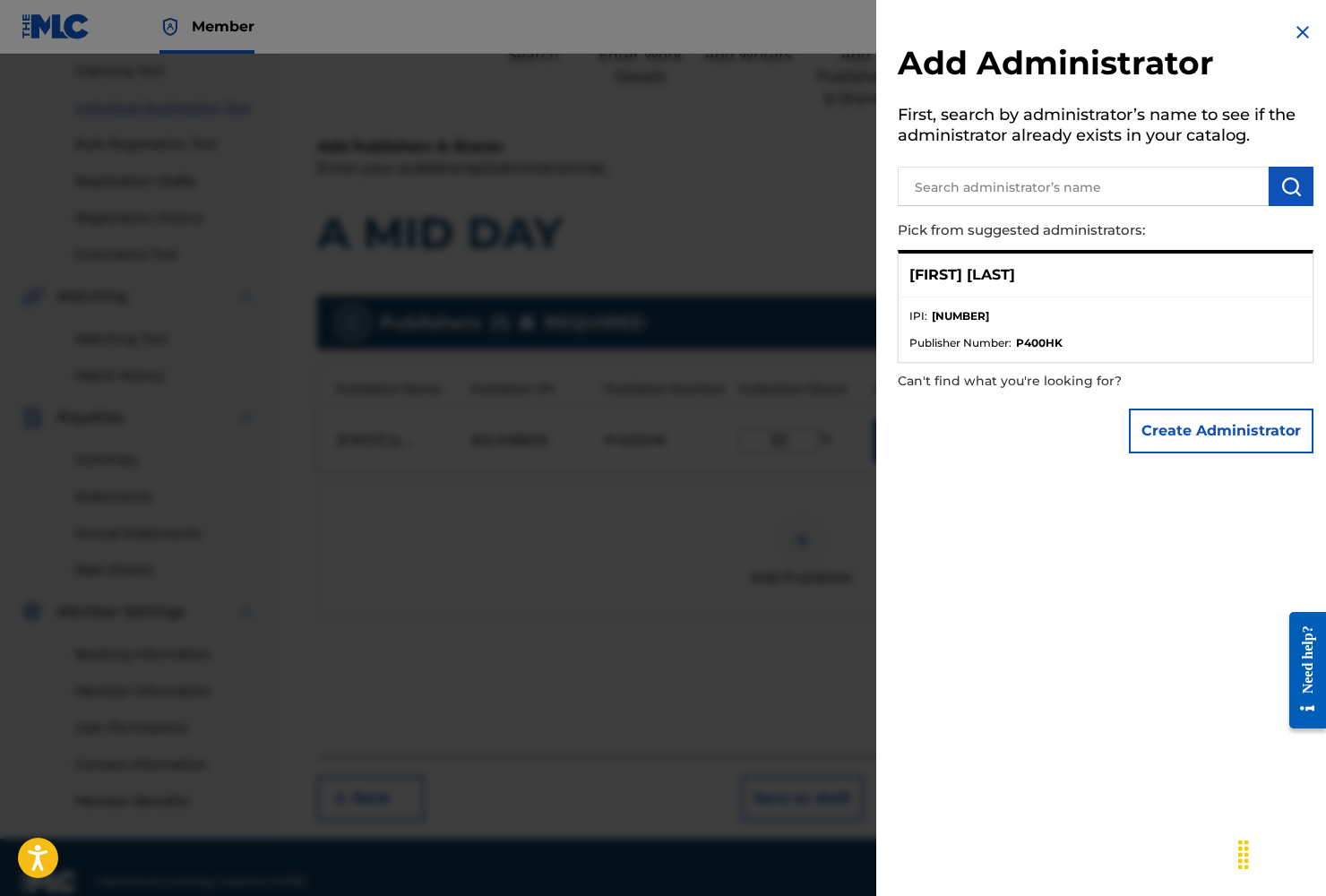 click at bounding box center (1303, 32) 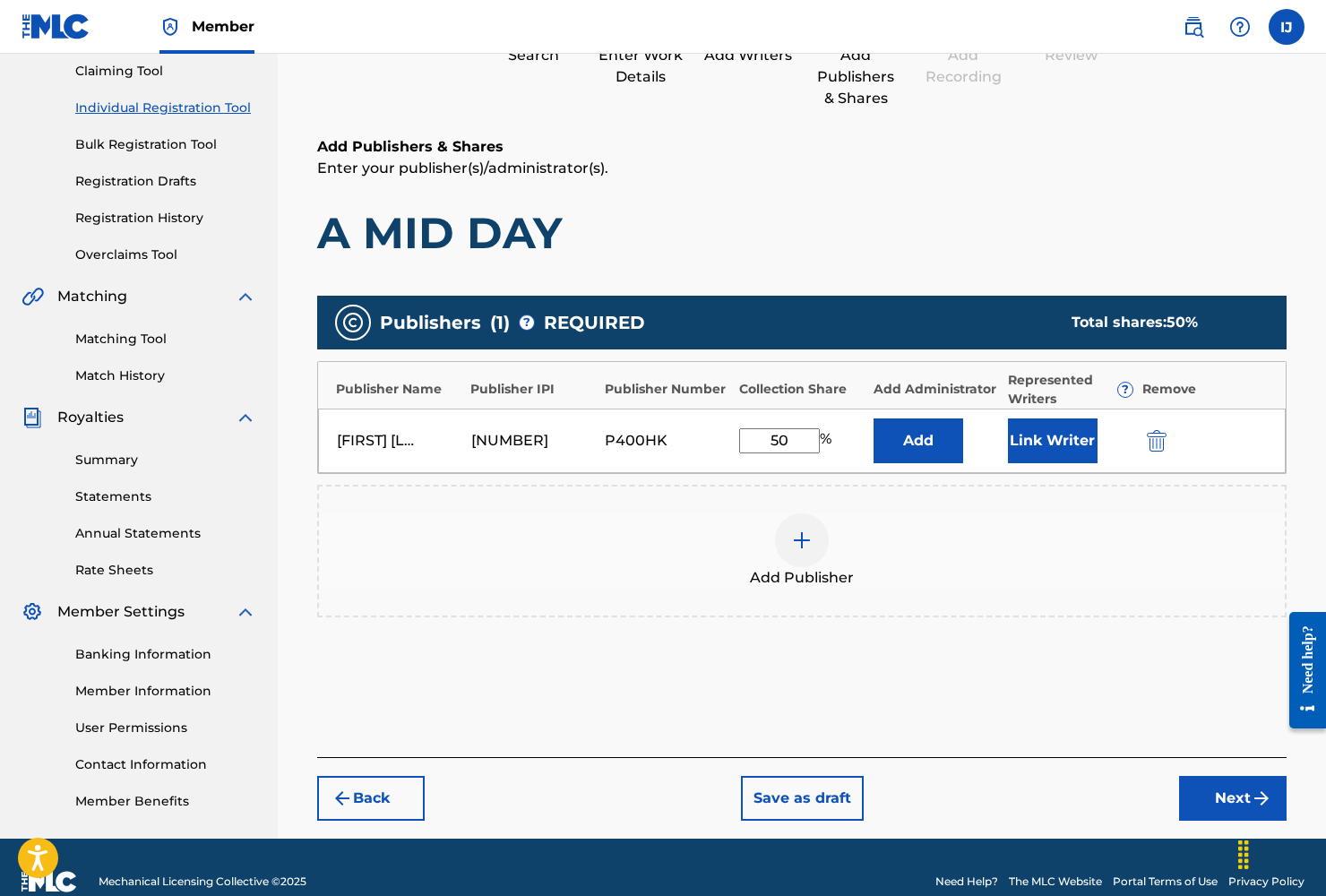 click on "Link Writer" at bounding box center [1053, 441] 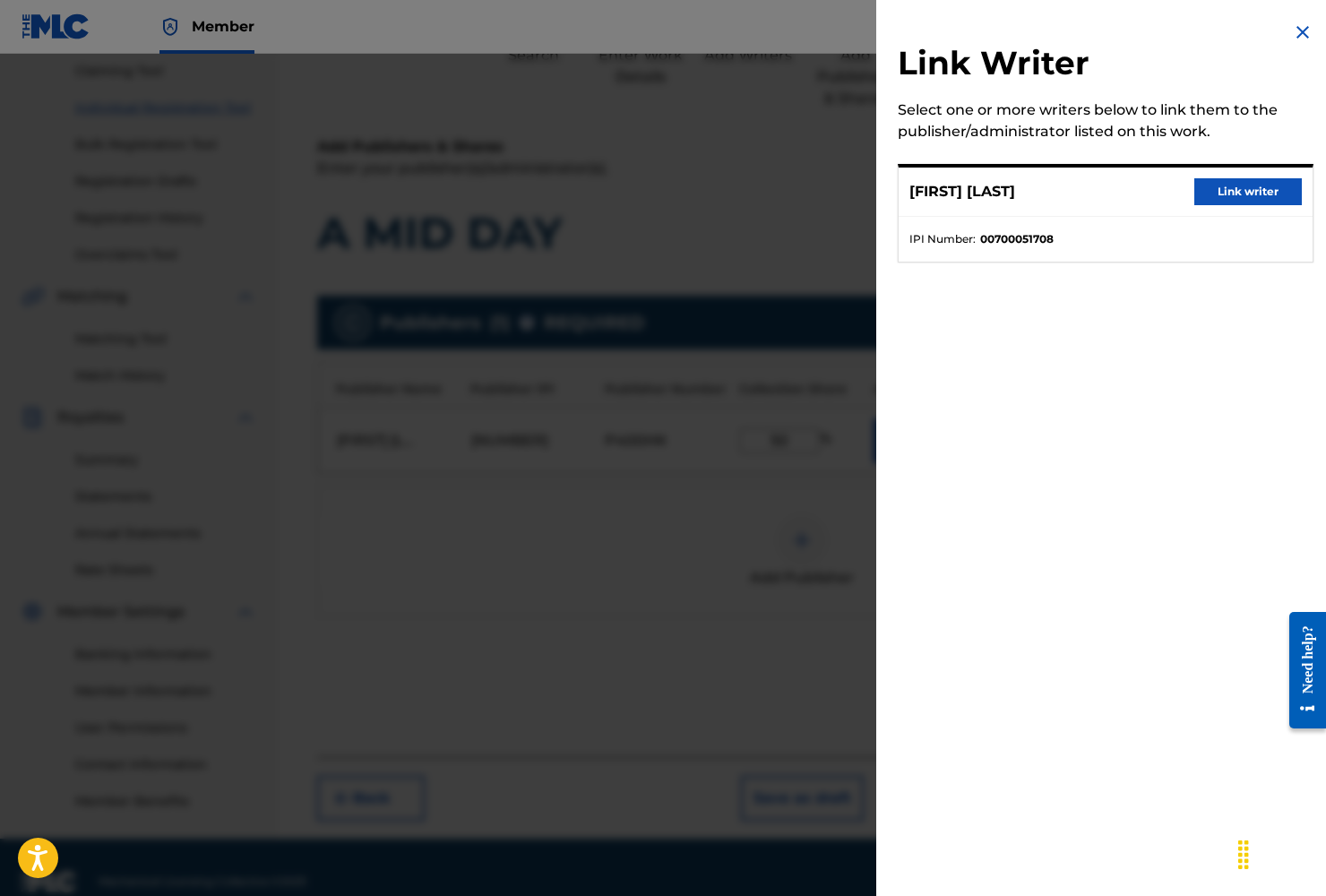 click on "Link writer" at bounding box center (1248, 192) 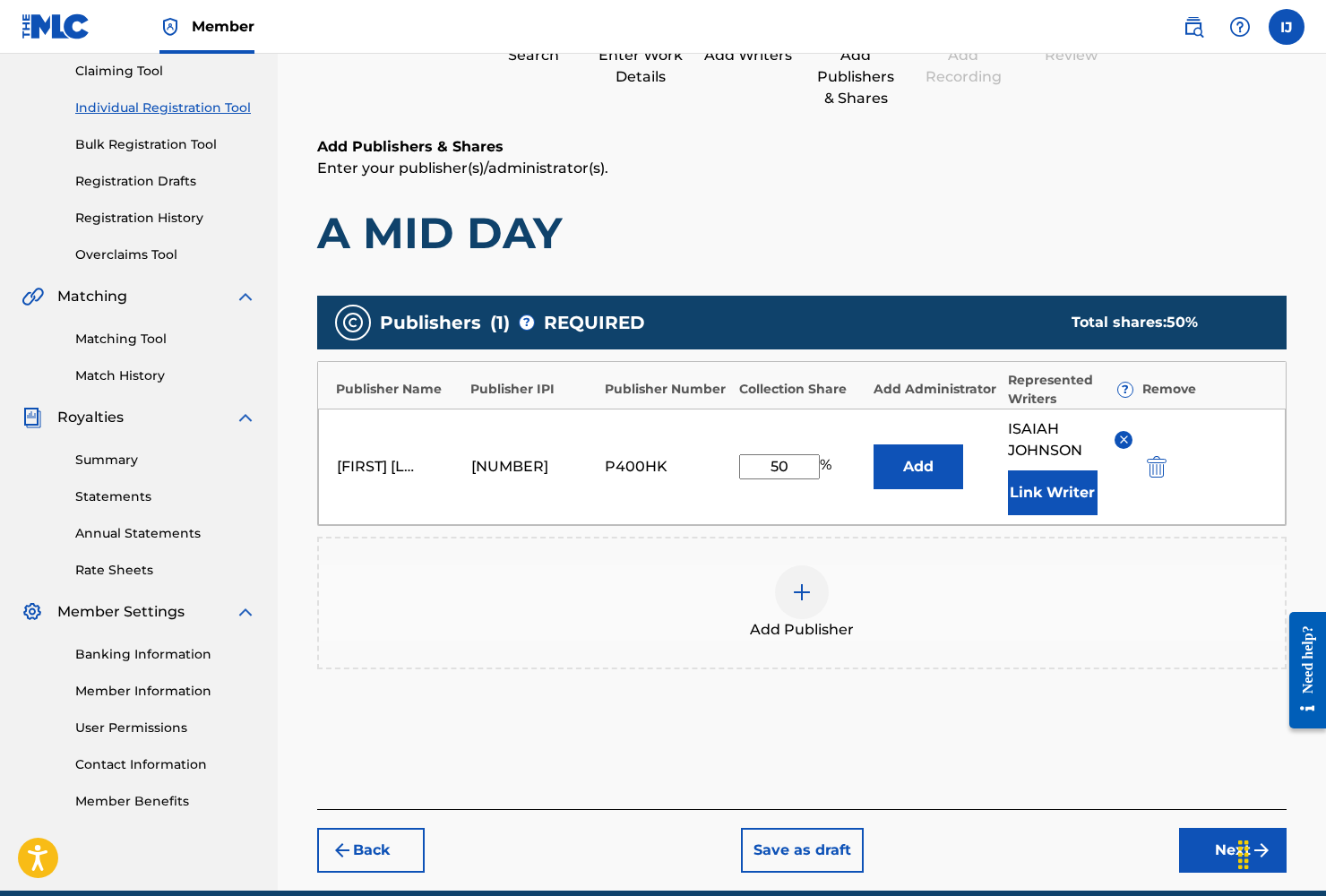 click on "Next" at bounding box center [1233, 850] 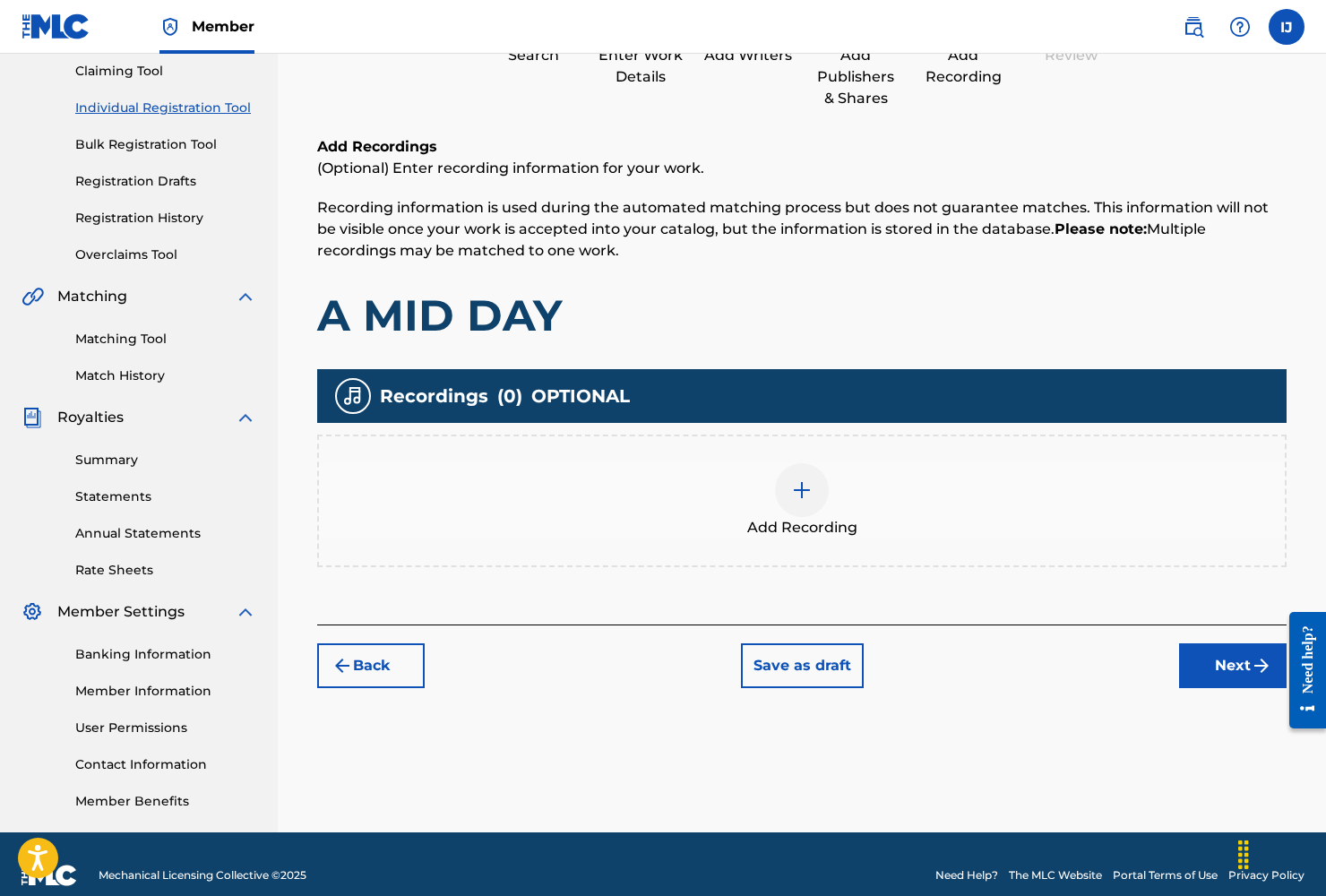 scroll, scrollTop: 81, scrollLeft: 0, axis: vertical 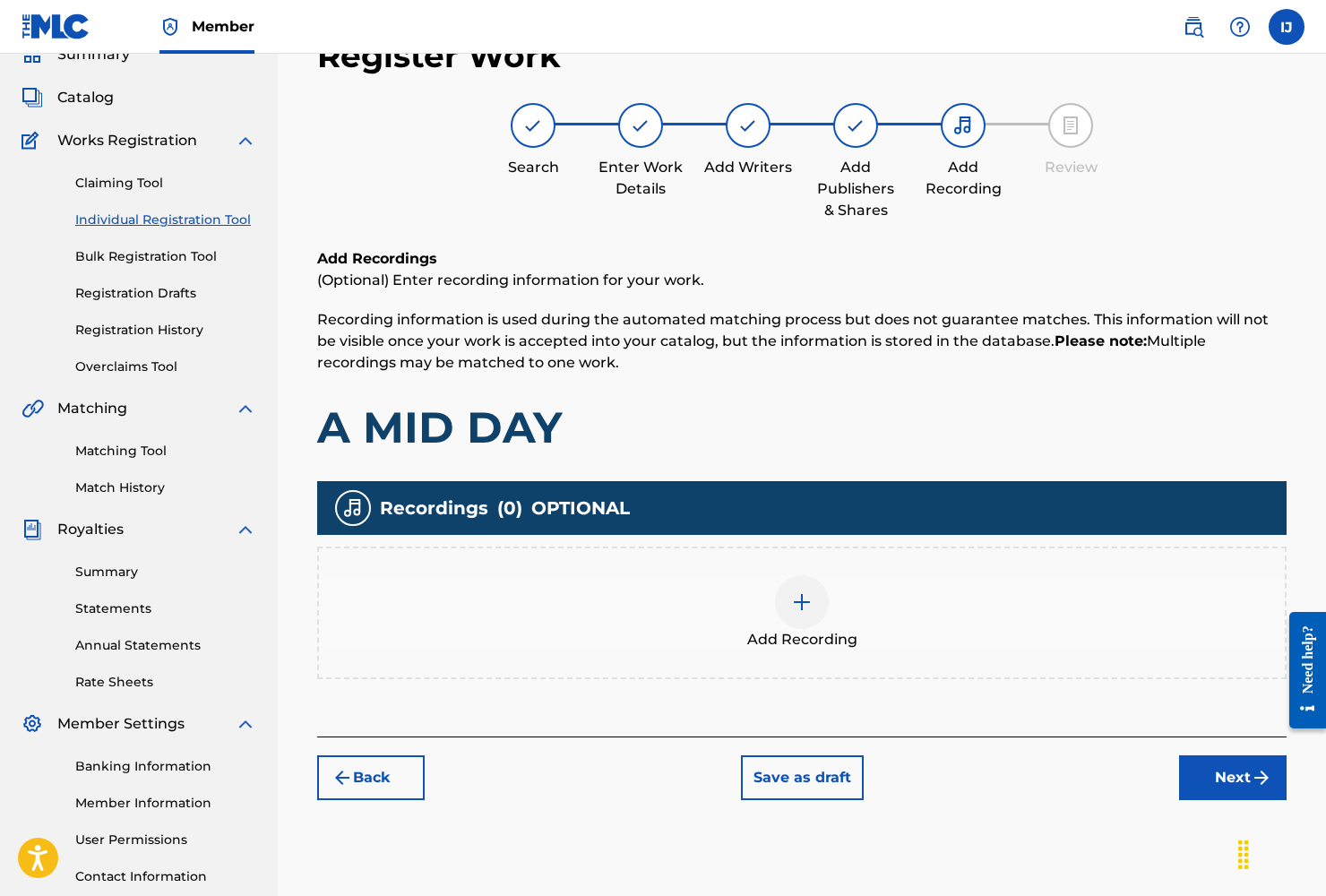 click on "Next" at bounding box center (1233, 778) 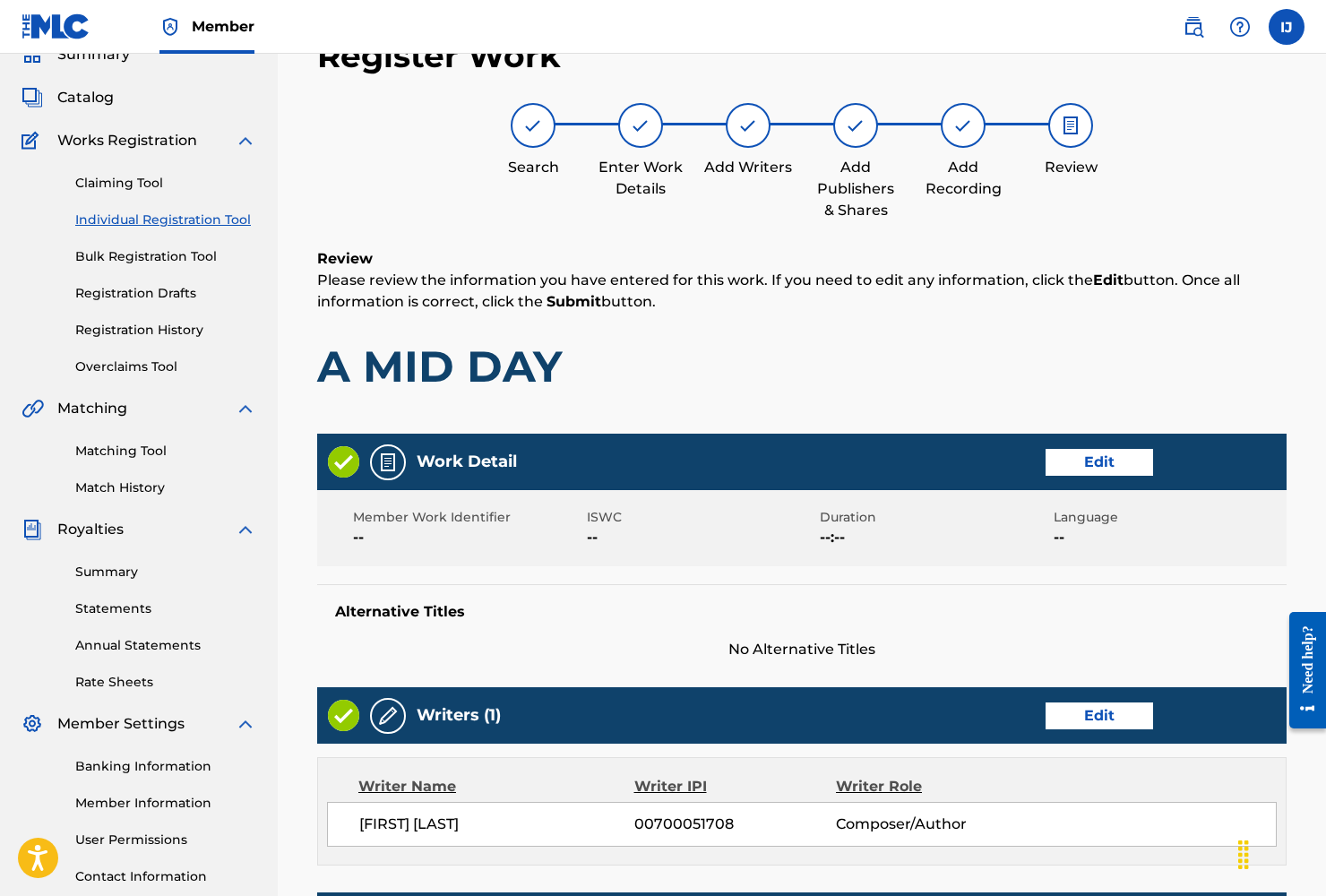 click on "Writer Name Writer IPI Writer Role ISAIAH JOHNSON 00700051708 Composer/Author" at bounding box center (802, 811) 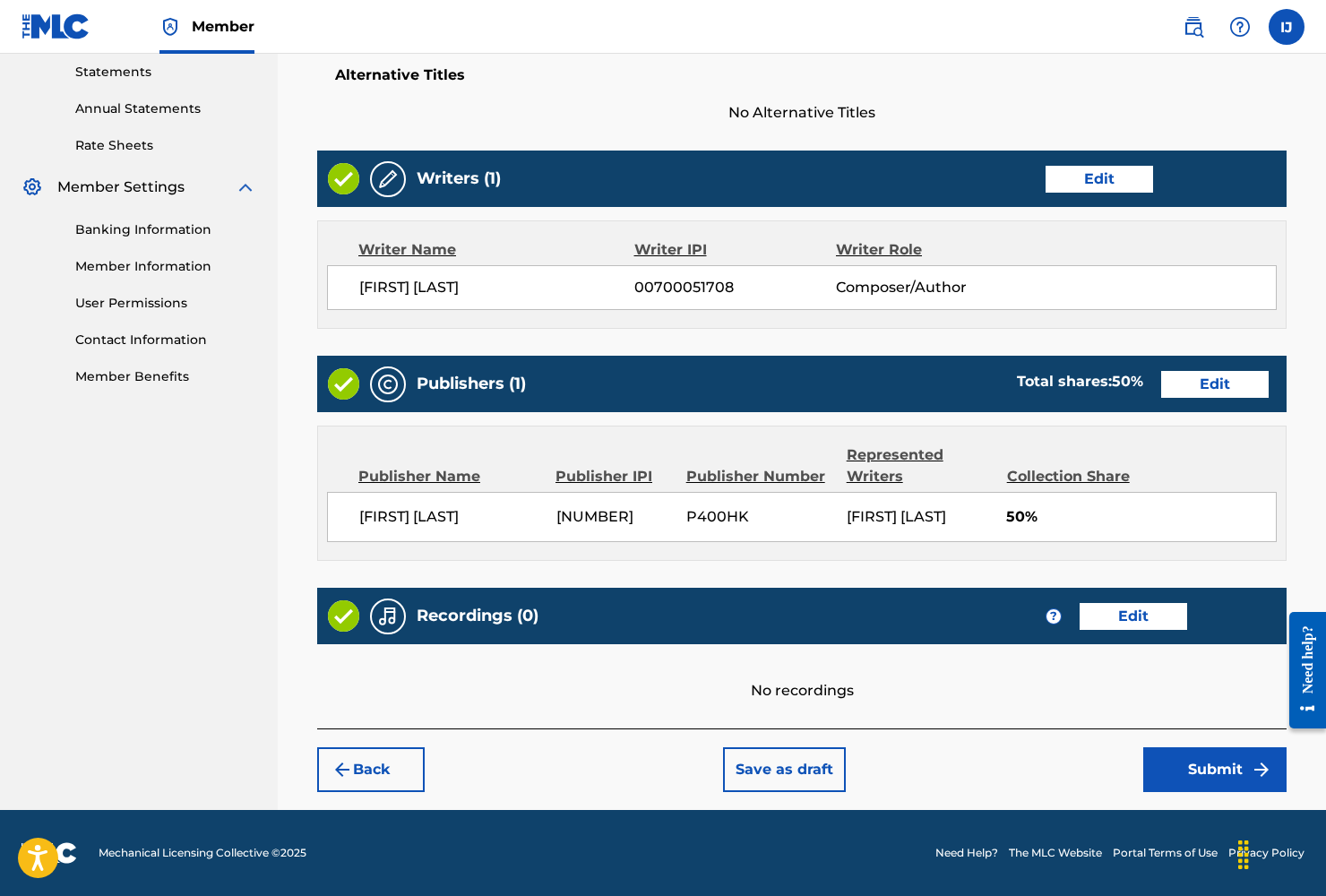scroll, scrollTop: 616, scrollLeft: 0, axis: vertical 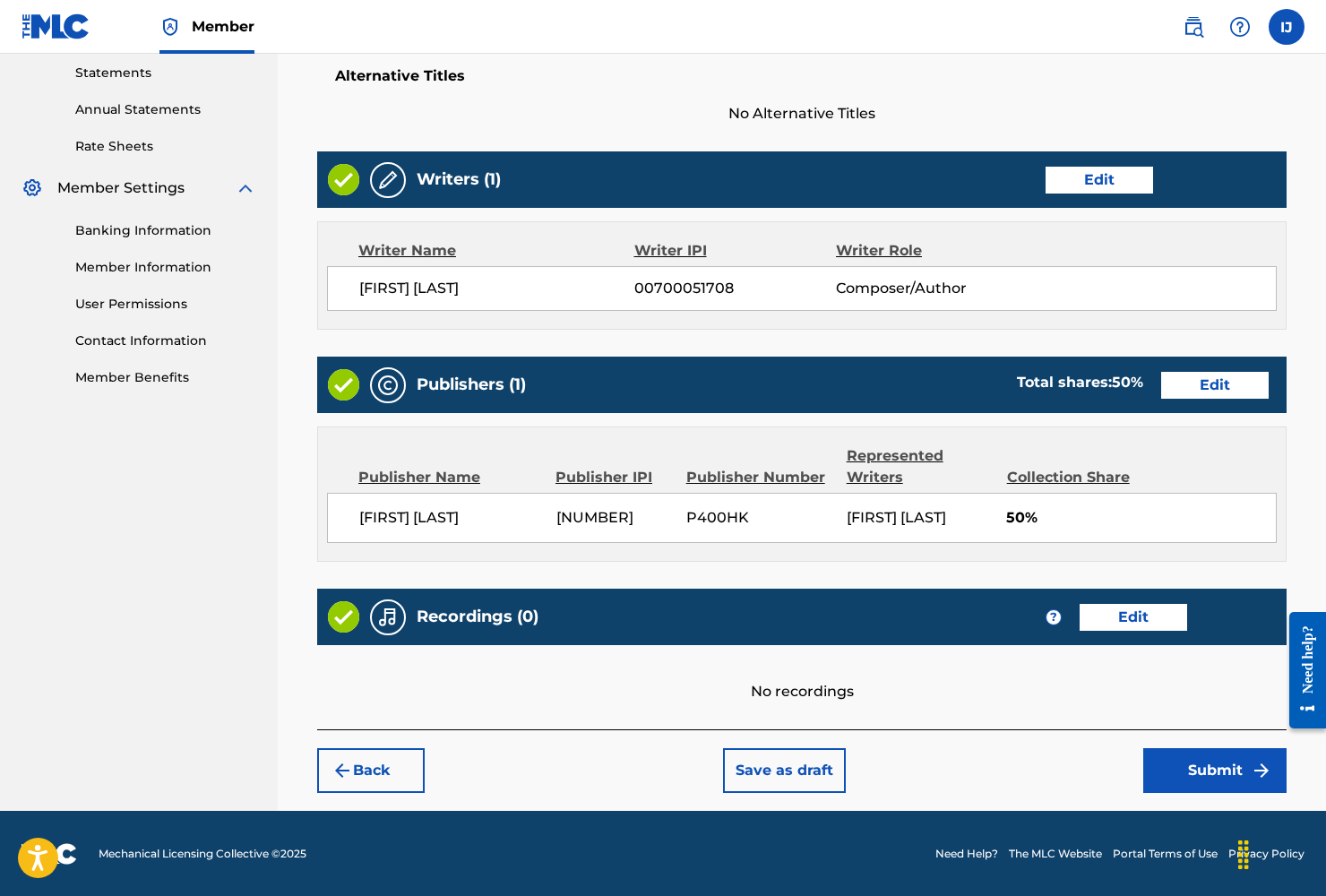 click on "Submit" at bounding box center (1215, 771) 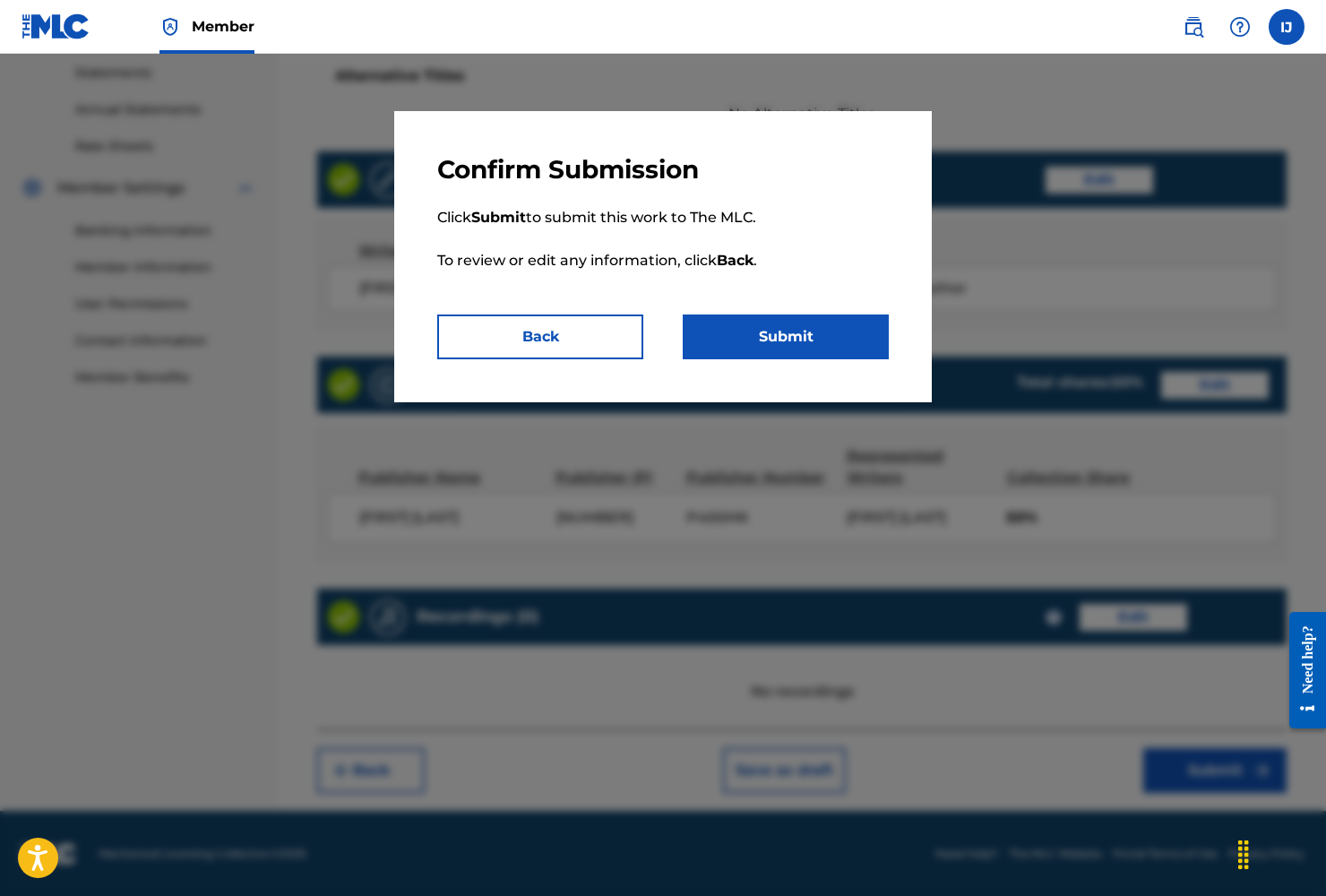 click on "Submit" at bounding box center (786, 337) 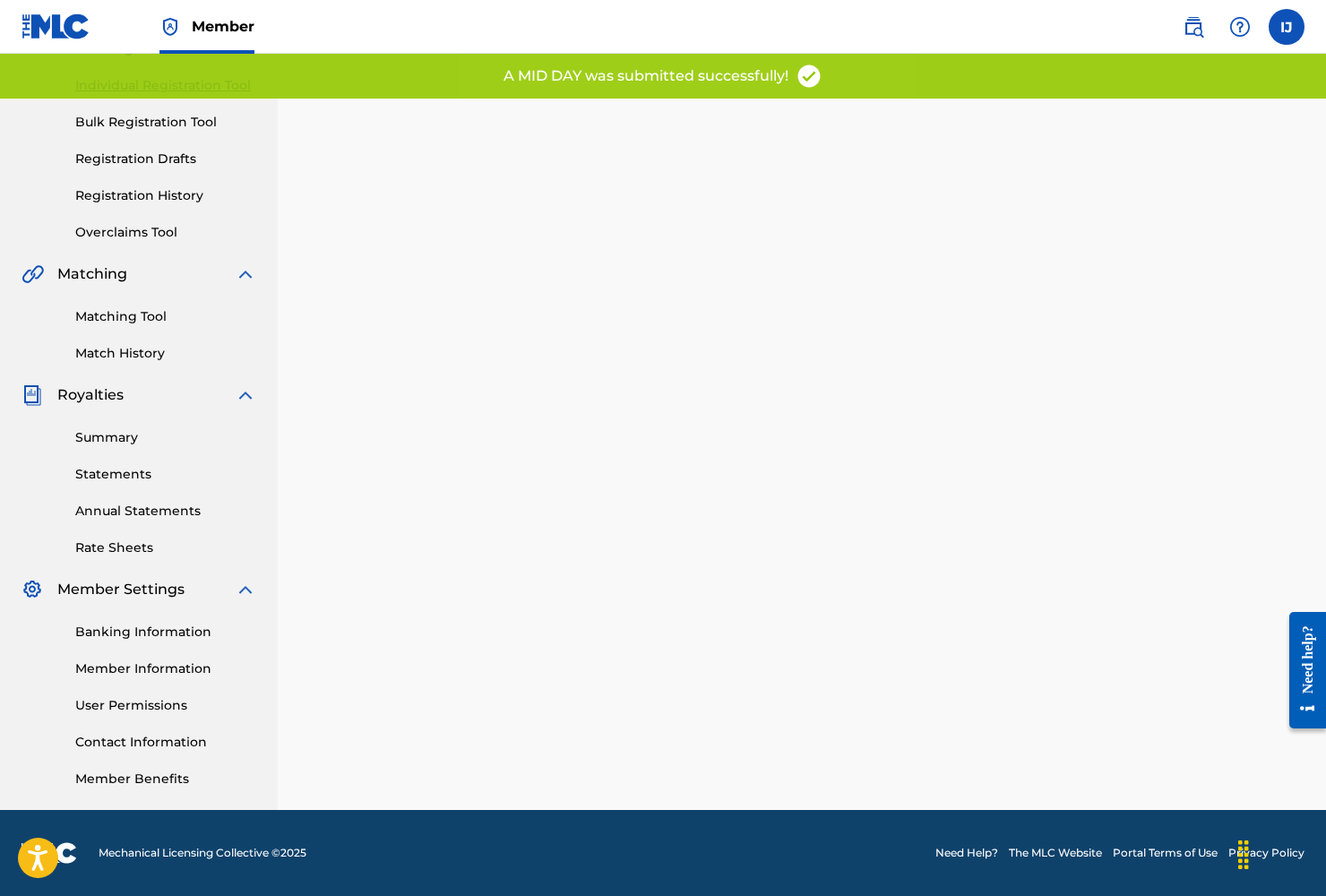scroll, scrollTop: 0, scrollLeft: 0, axis: both 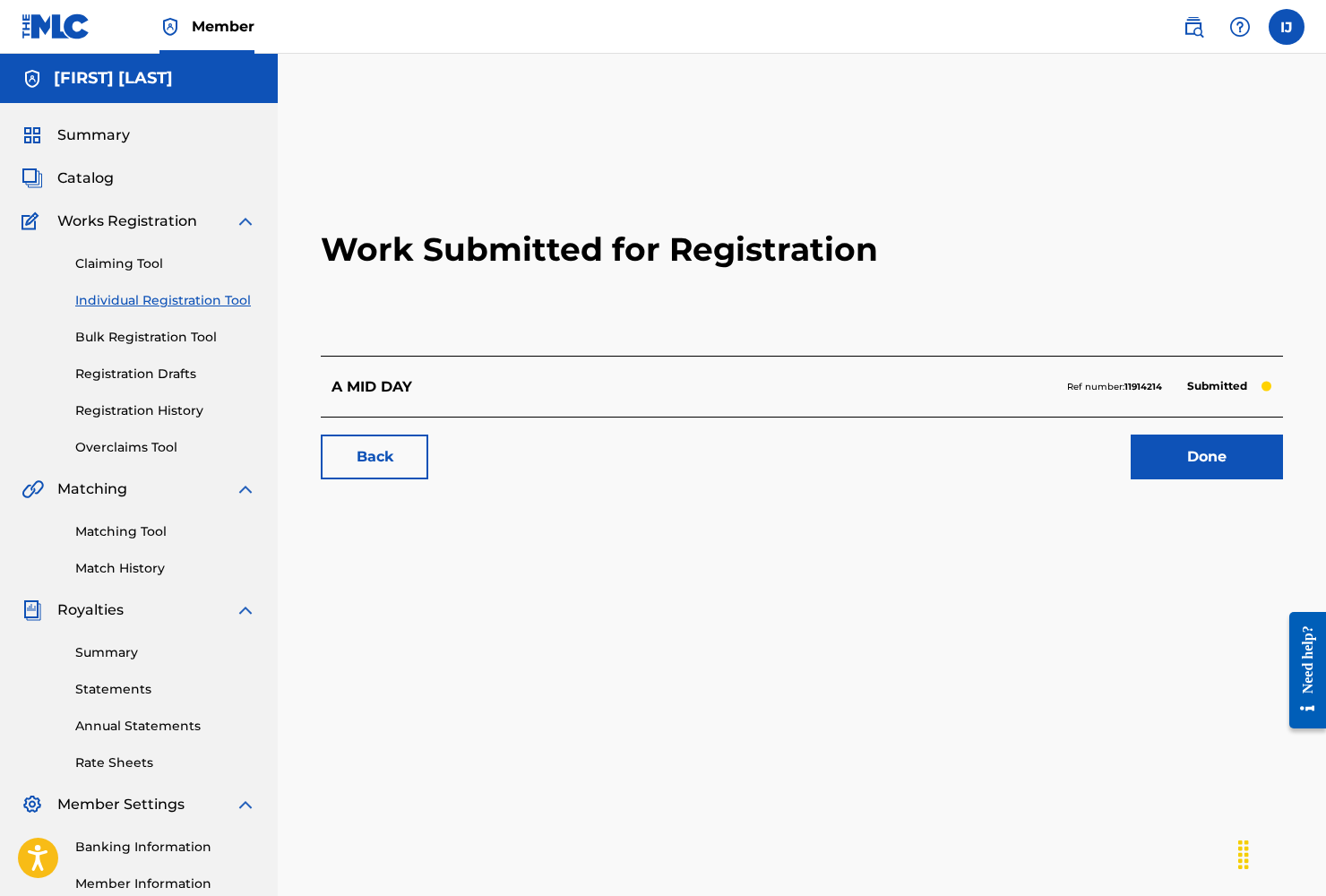 click on "Done" at bounding box center (1207, 457) 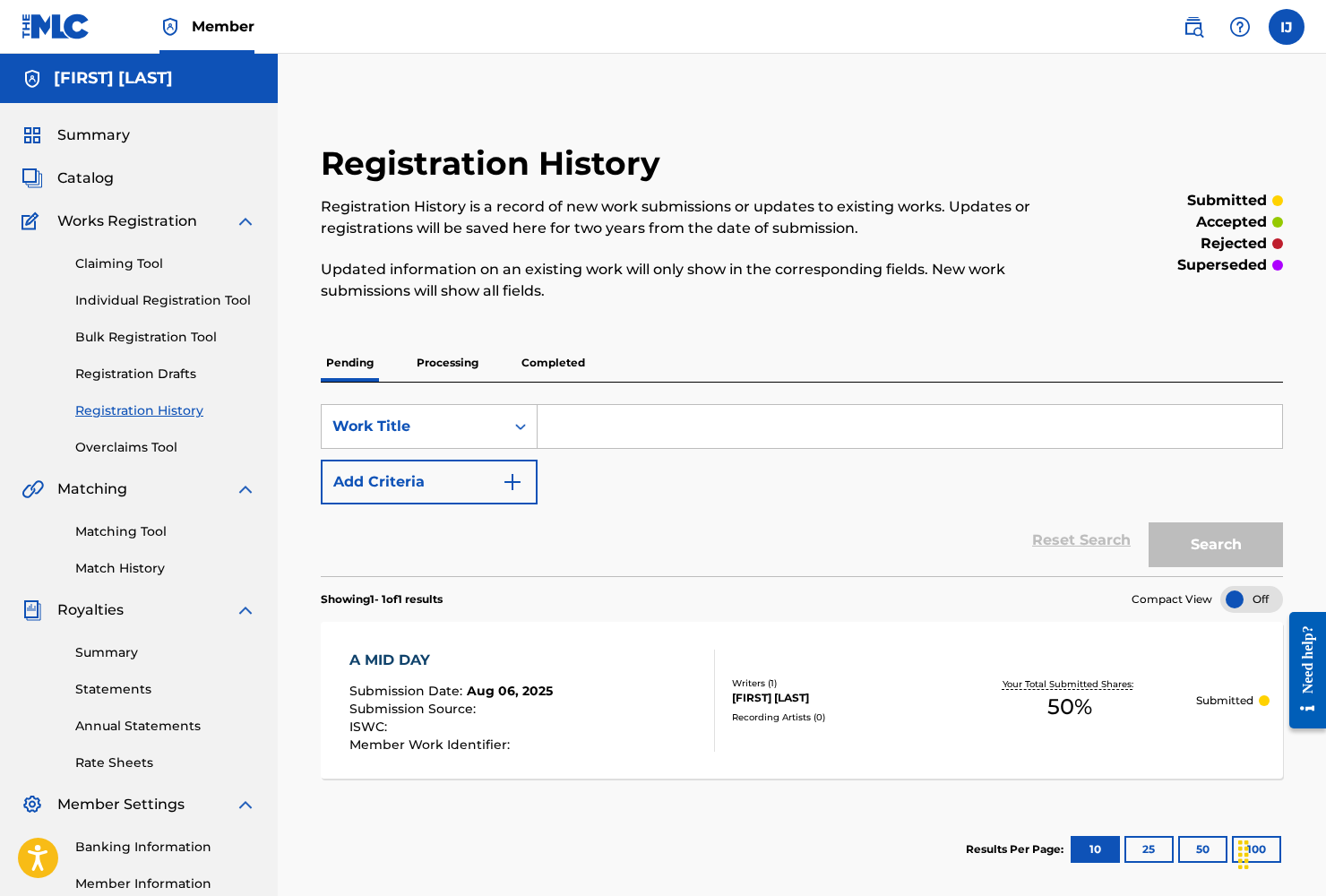 click at bounding box center [909, 426] 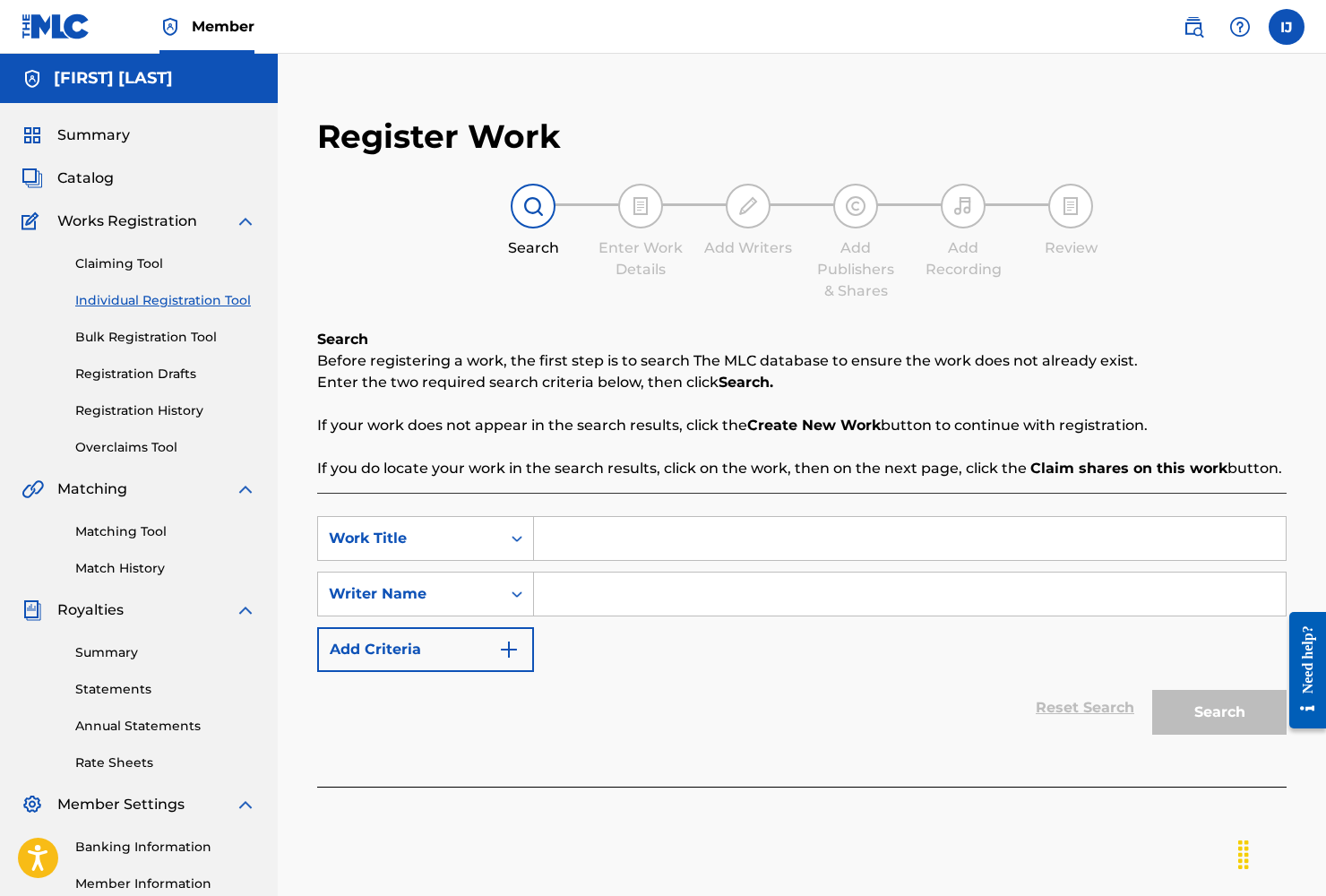 click at bounding box center [909, 538] 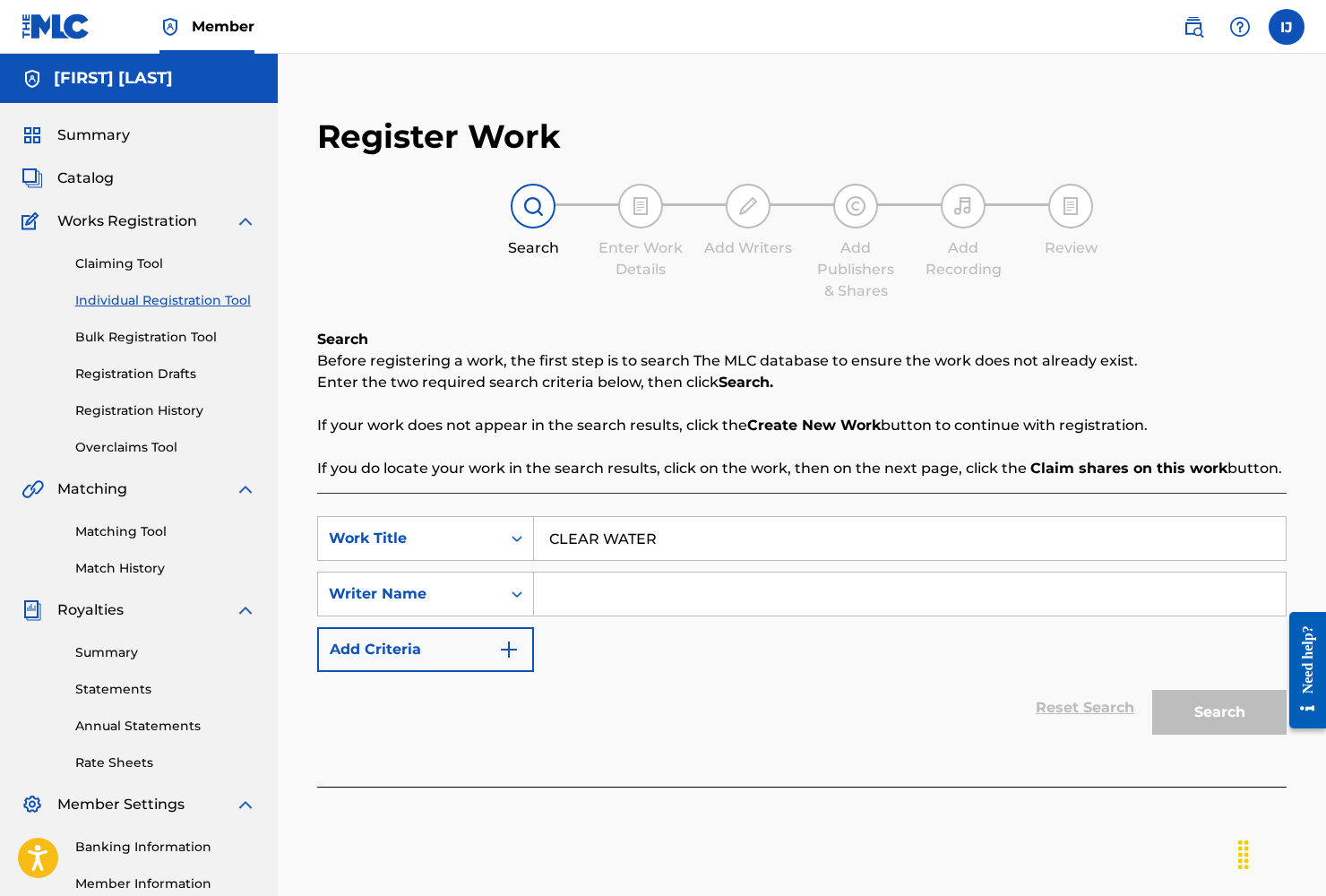 type on "CLEAR WATER" 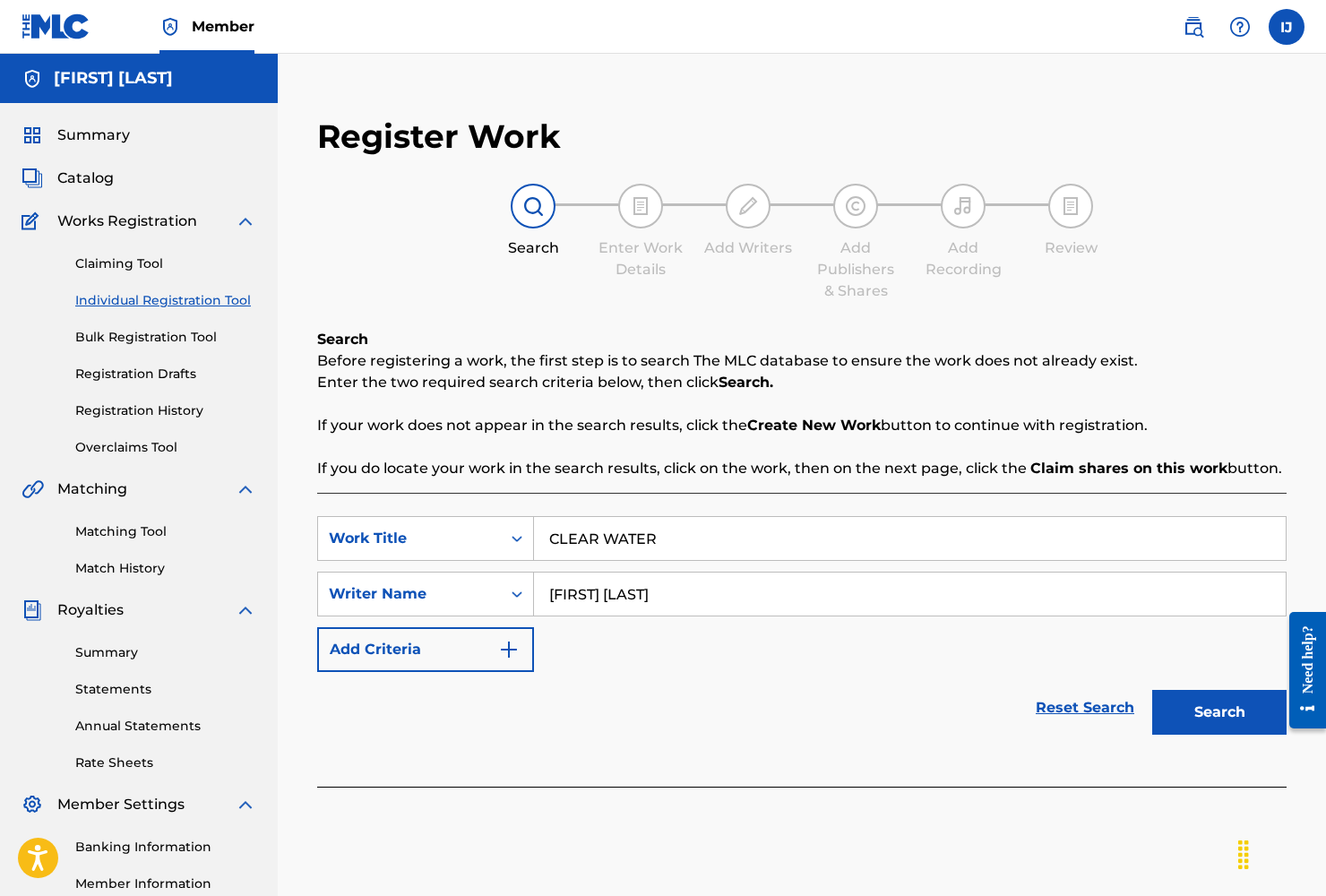 type on "ISAIAH JOHNSON" 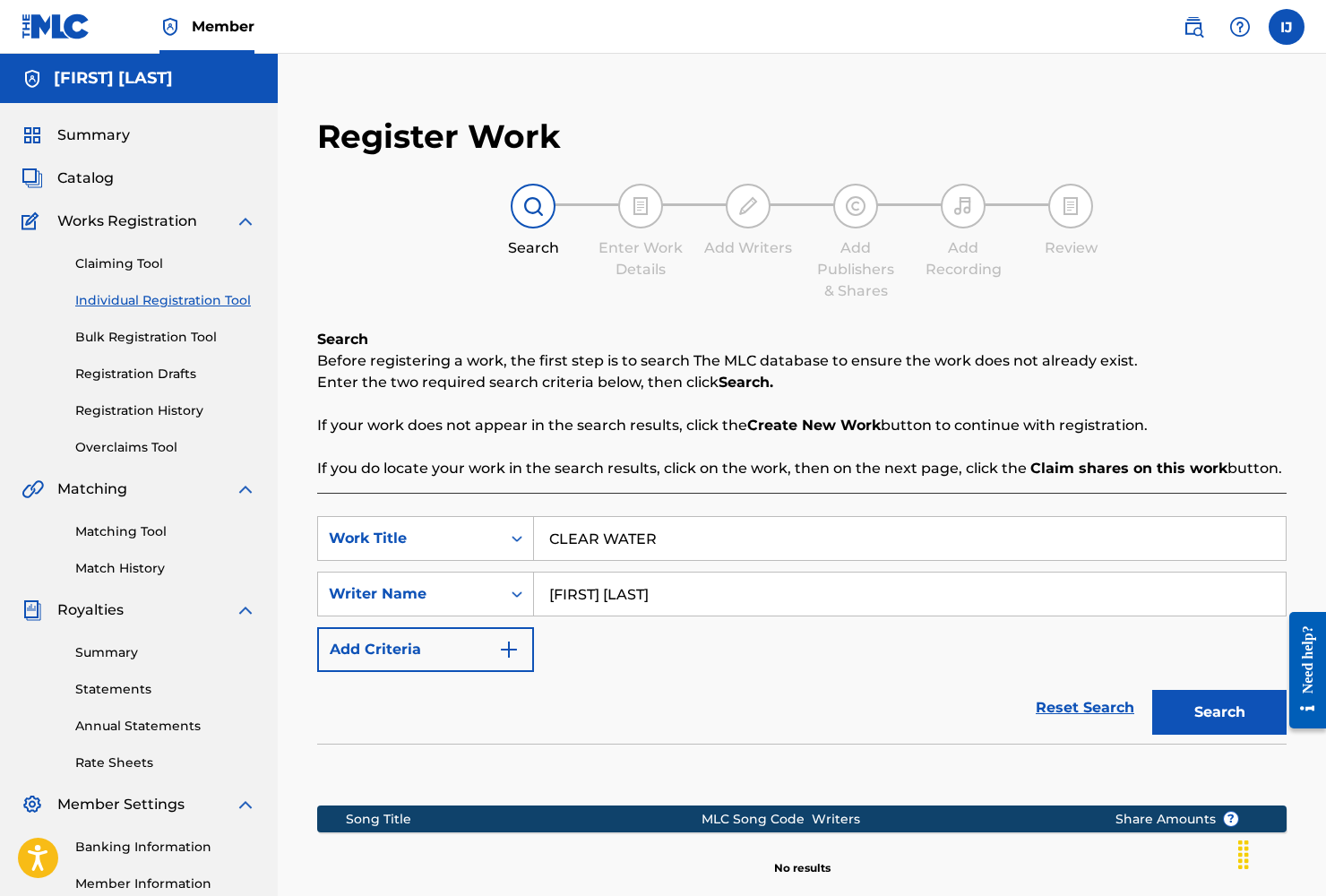 click on "Reset Search Search" at bounding box center (802, 708) 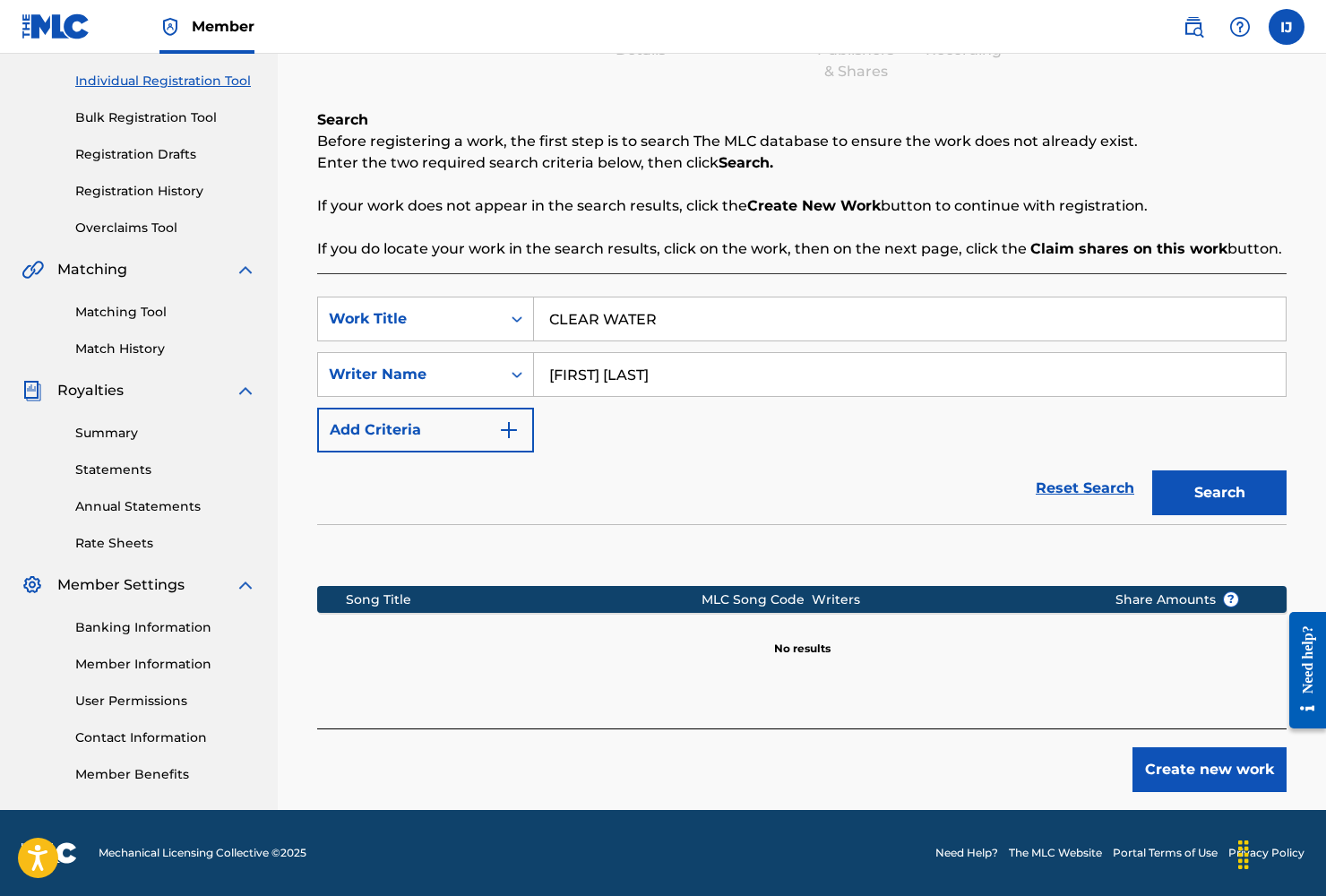 scroll, scrollTop: 220, scrollLeft: 0, axis: vertical 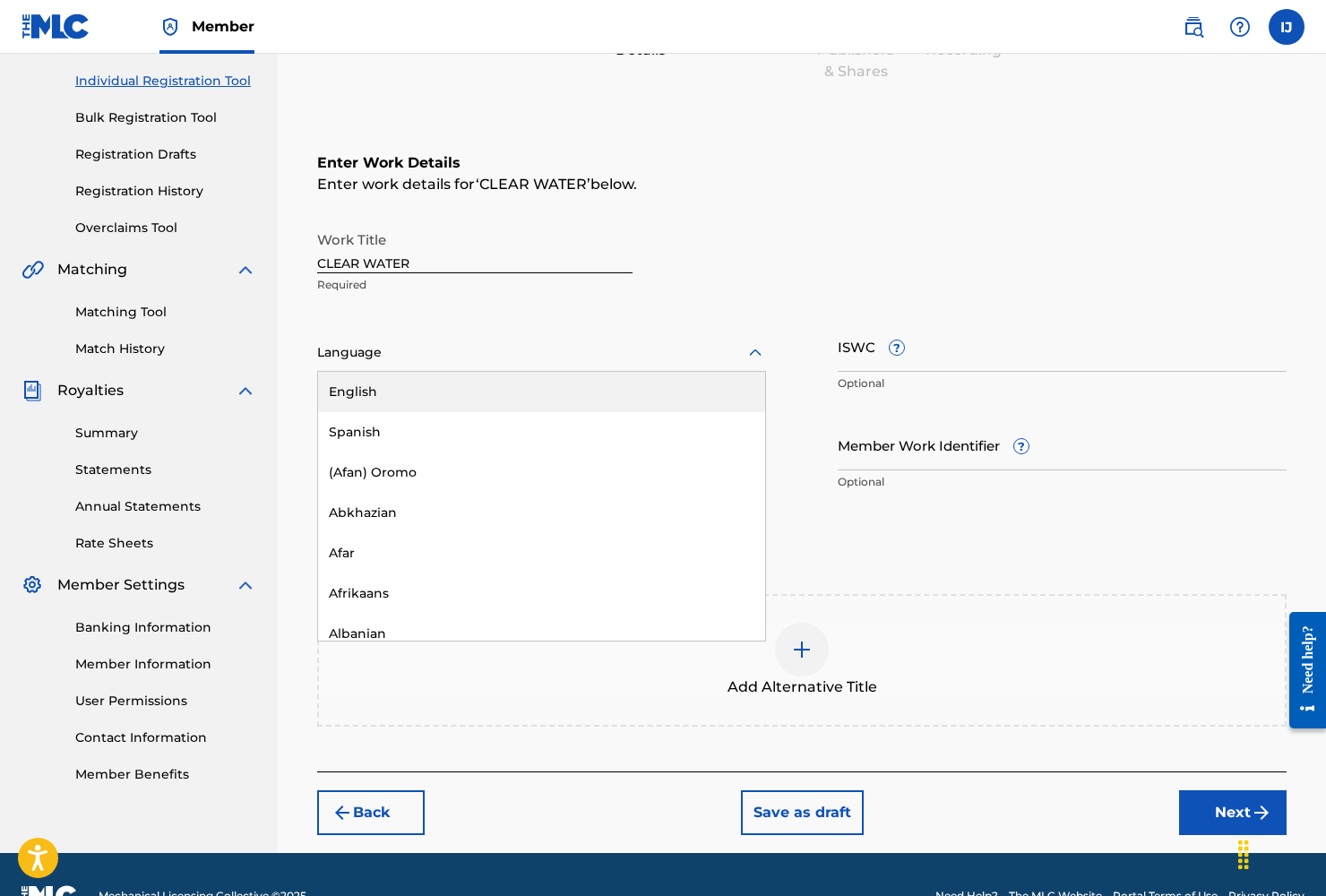 click at bounding box center (541, 352) 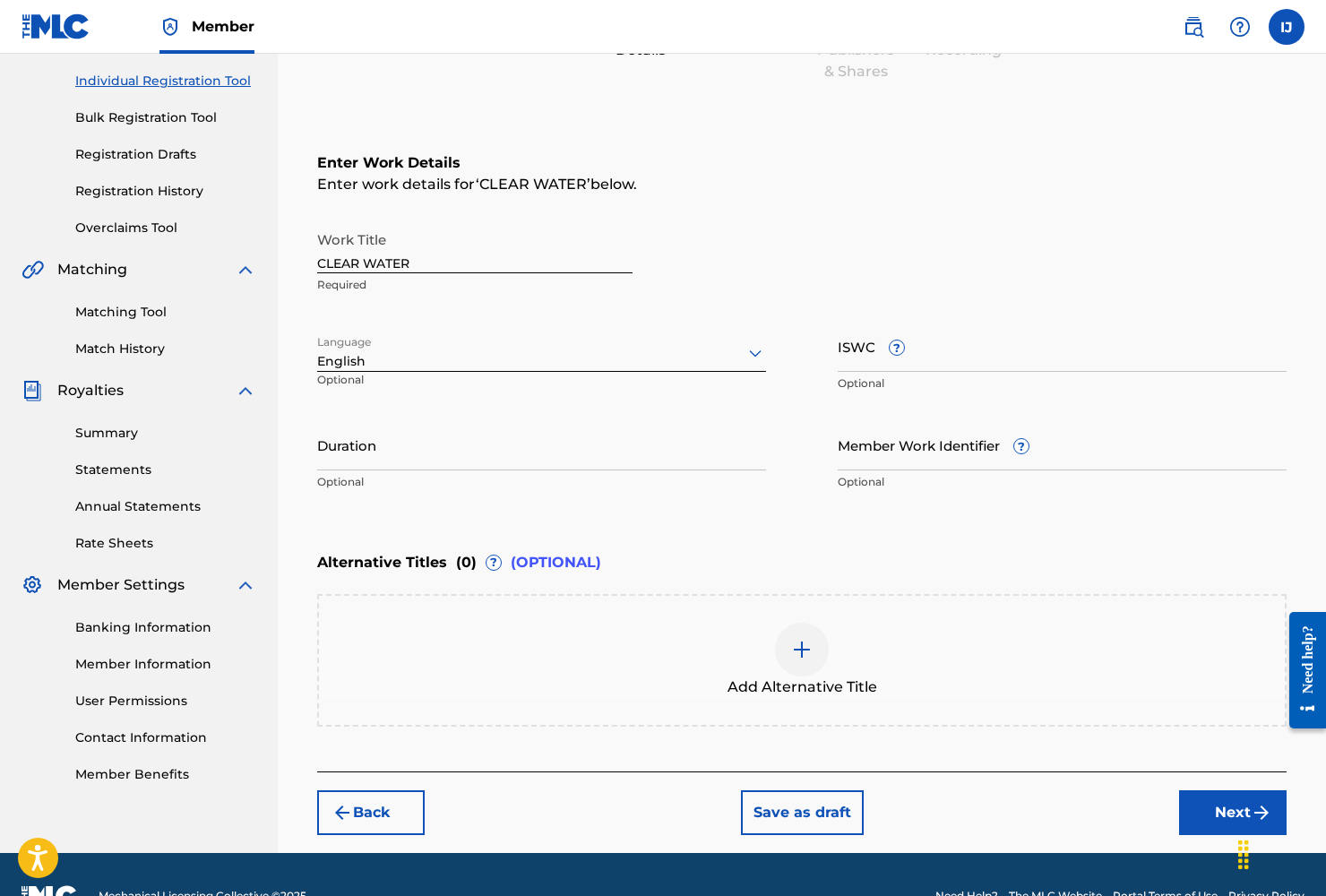 click on "Next" at bounding box center (1233, 813) 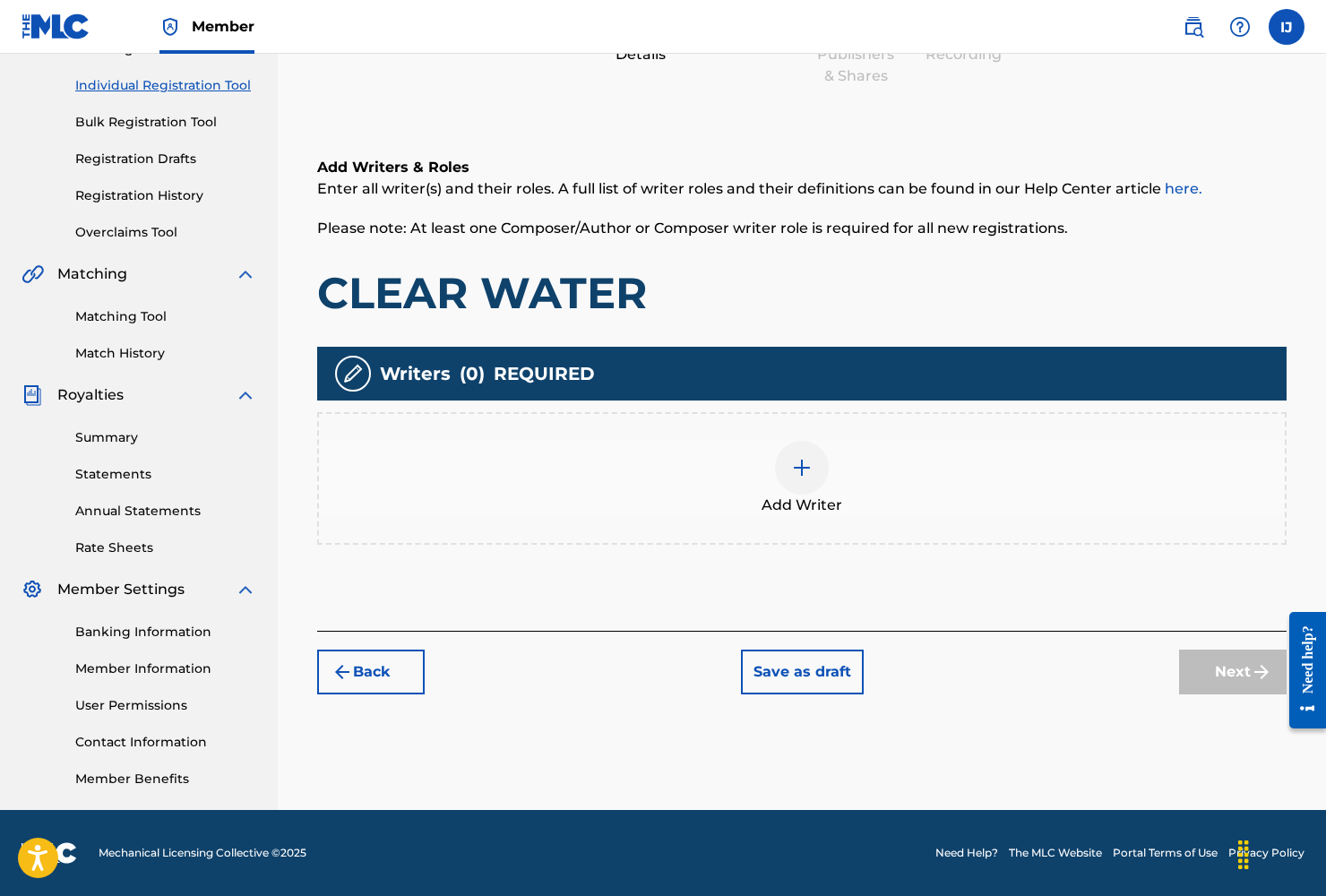 scroll, scrollTop: 215, scrollLeft: 0, axis: vertical 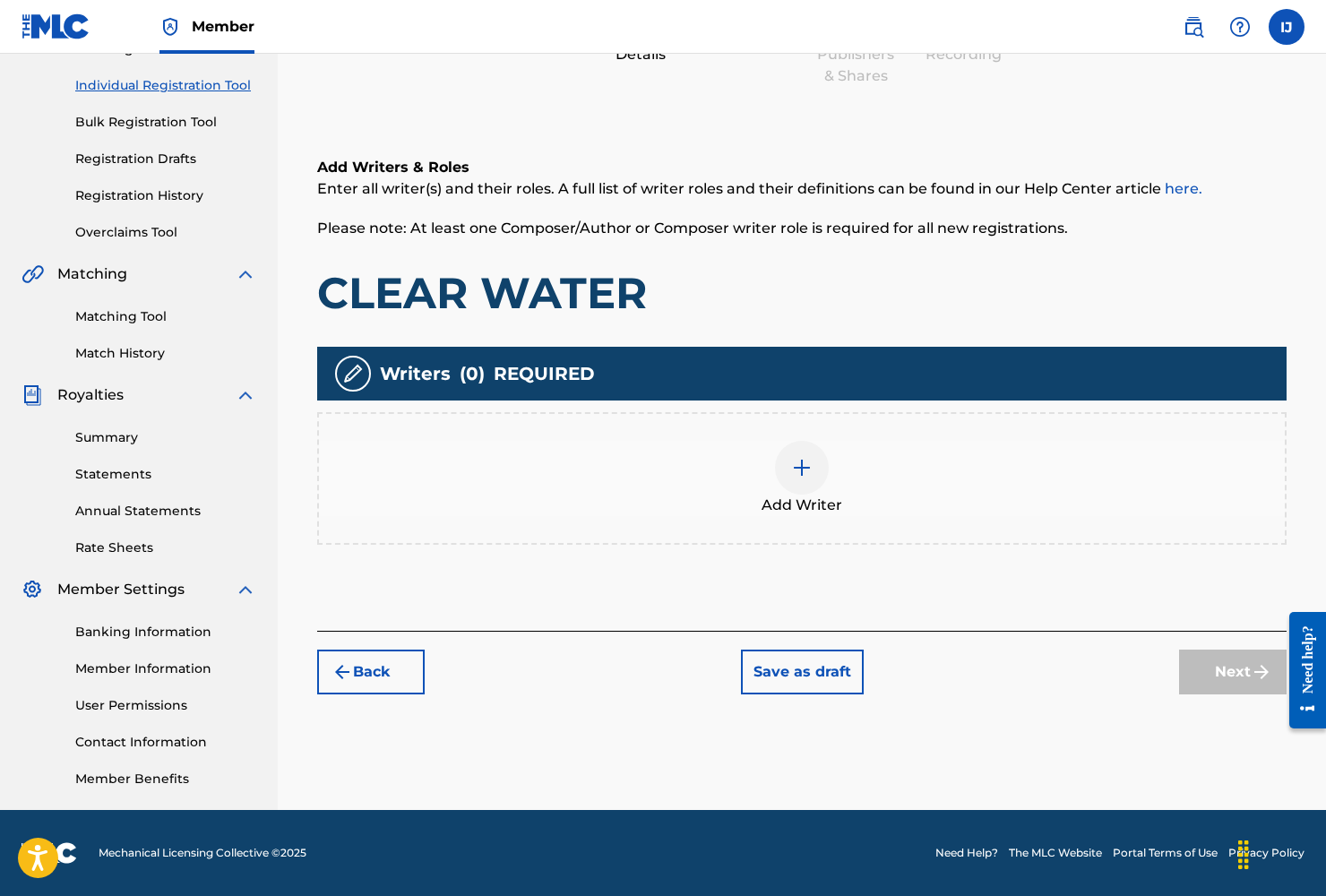 click at bounding box center (802, 468) 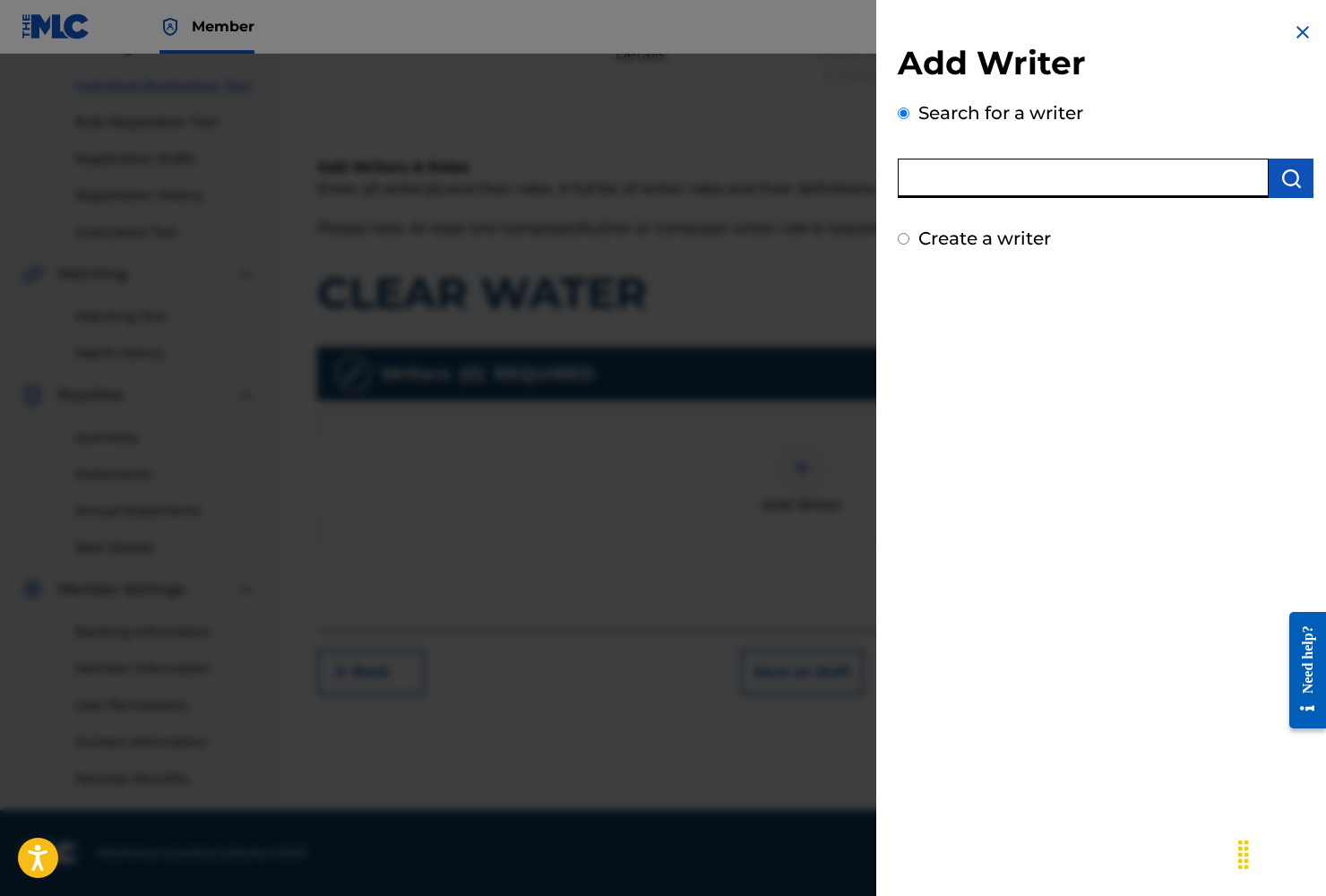 click at bounding box center [1083, 178] 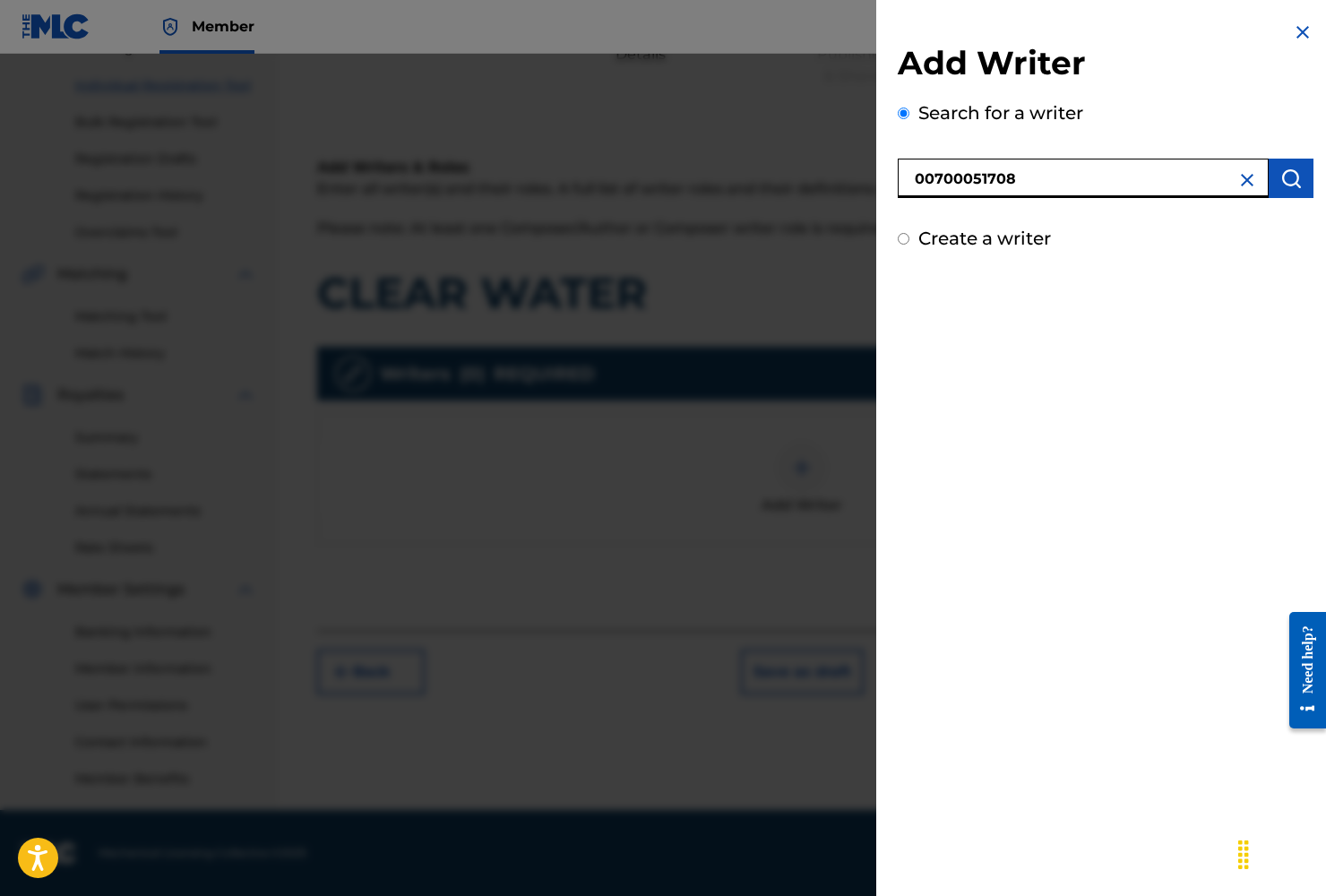 type on "00700051708" 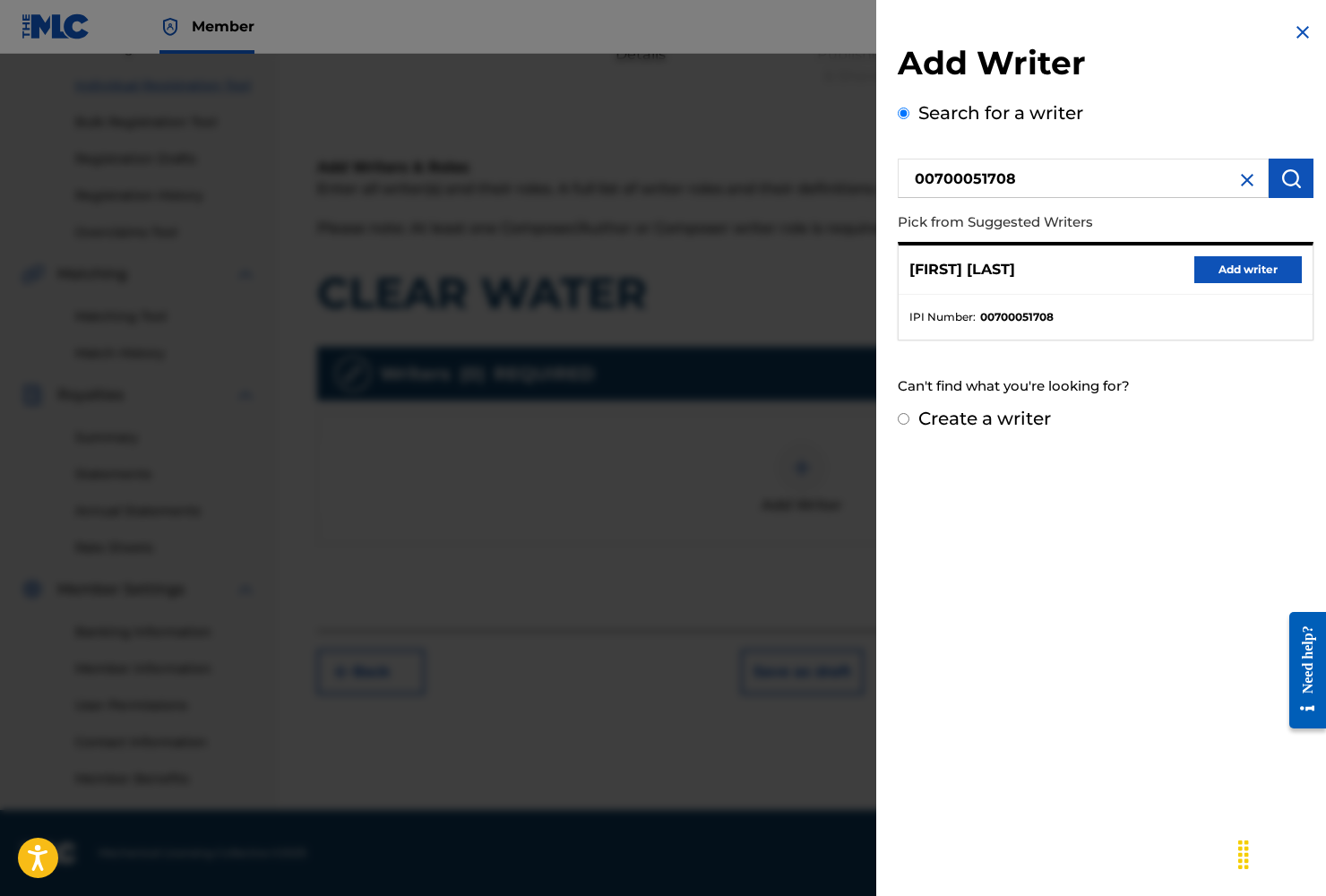 click on "Add writer" at bounding box center [1248, 270] 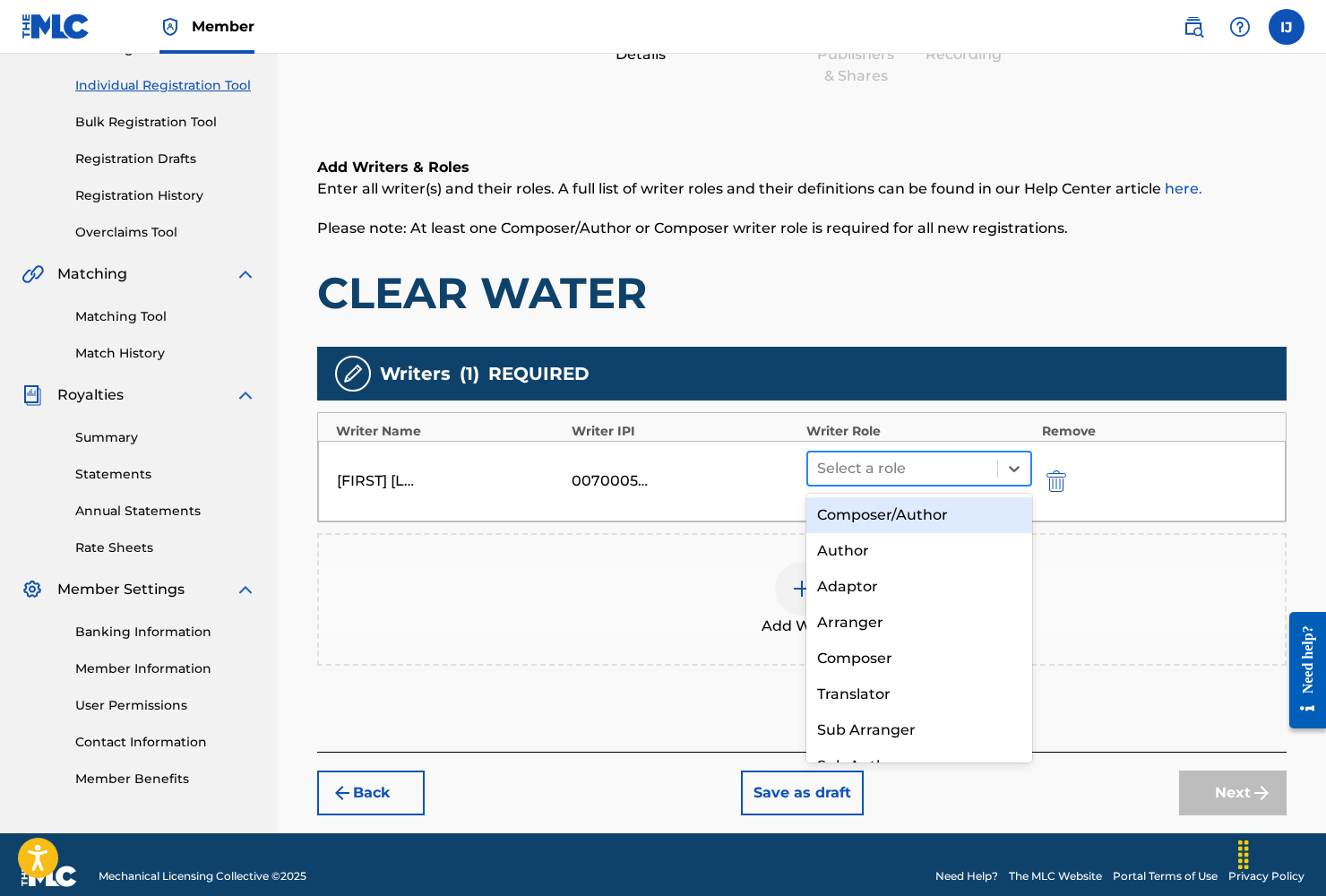 click at bounding box center [902, 469] 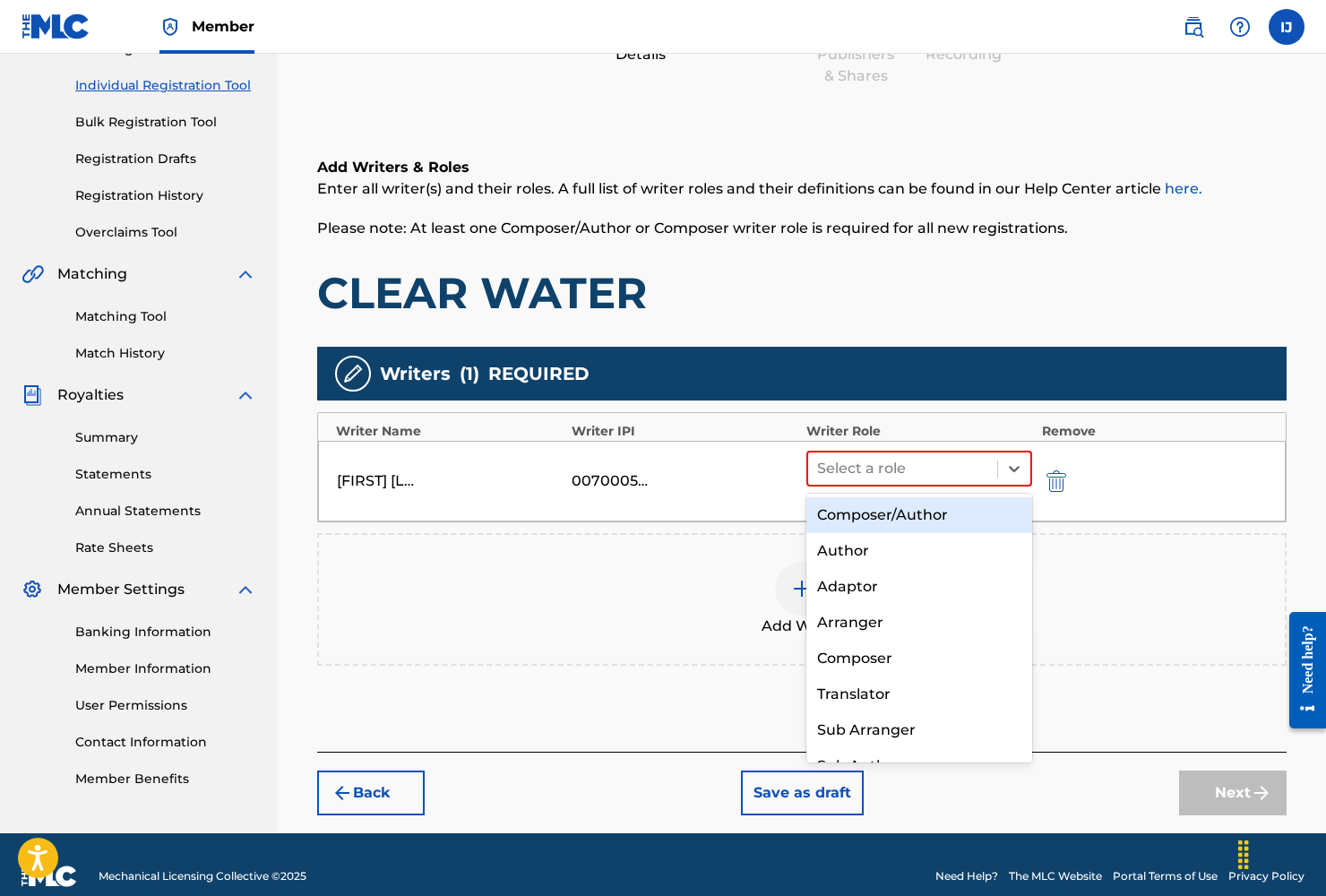 click on "Composer/Author" at bounding box center (919, 515) 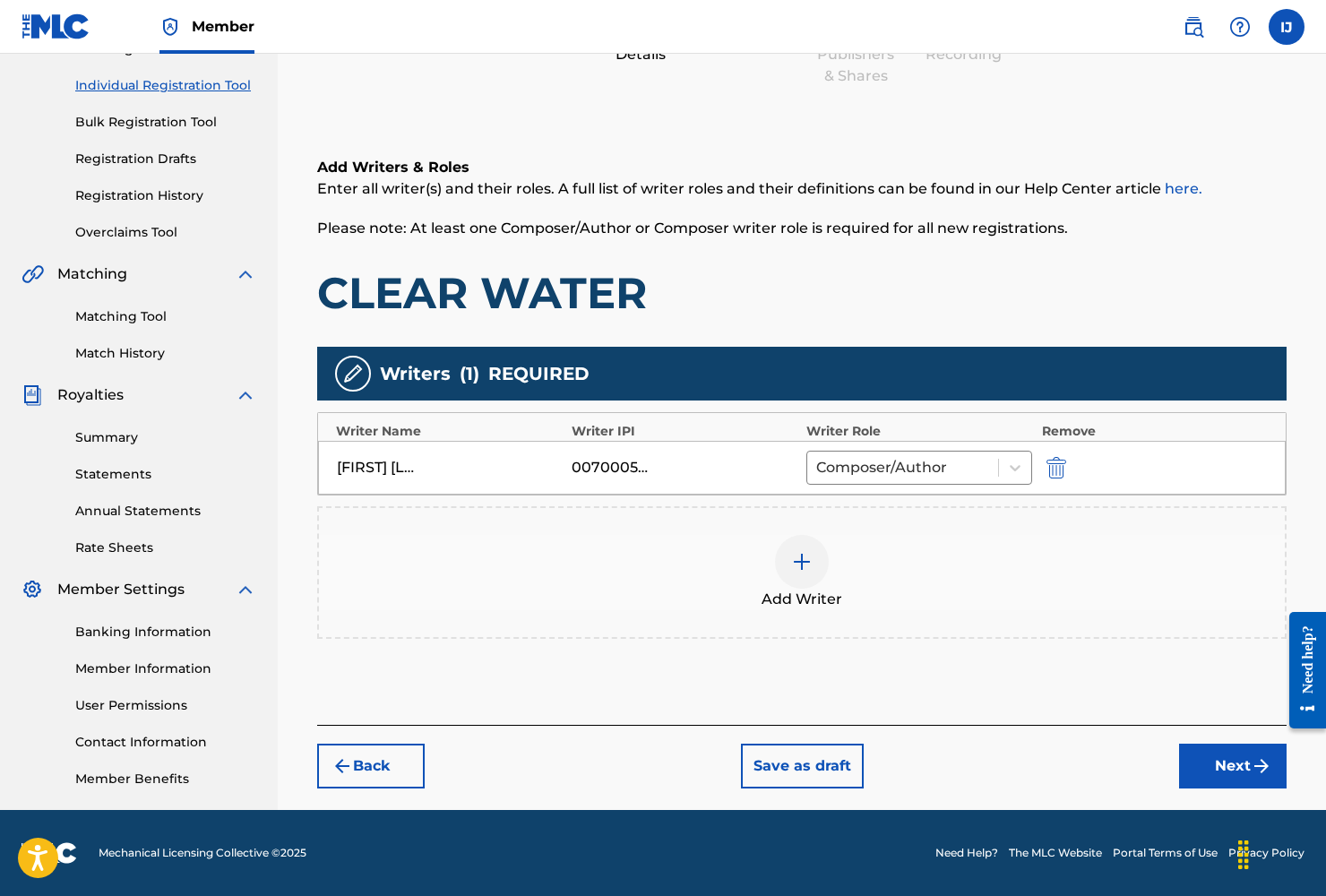 click on "Next" at bounding box center [1233, 766] 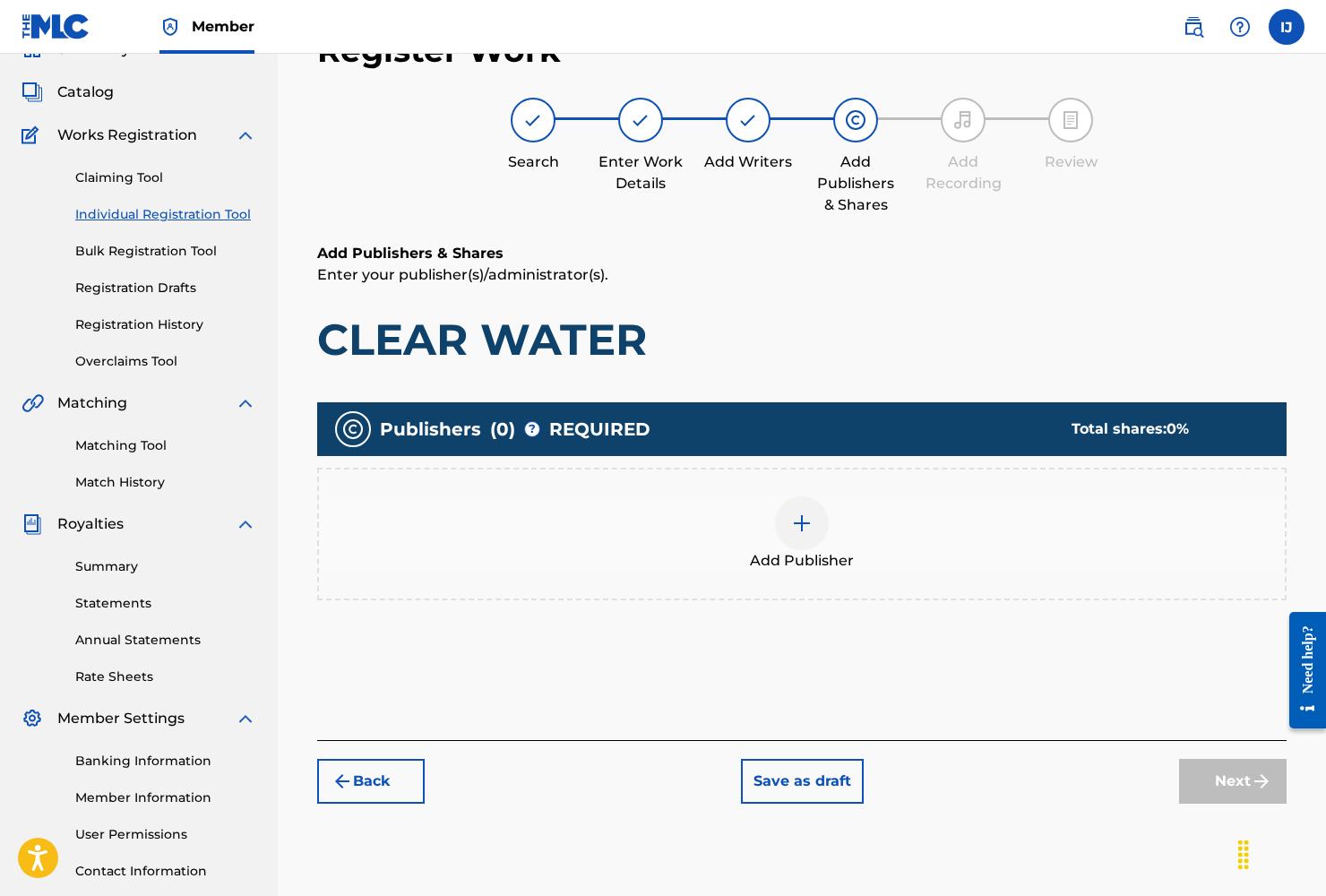 scroll, scrollTop: 81, scrollLeft: 0, axis: vertical 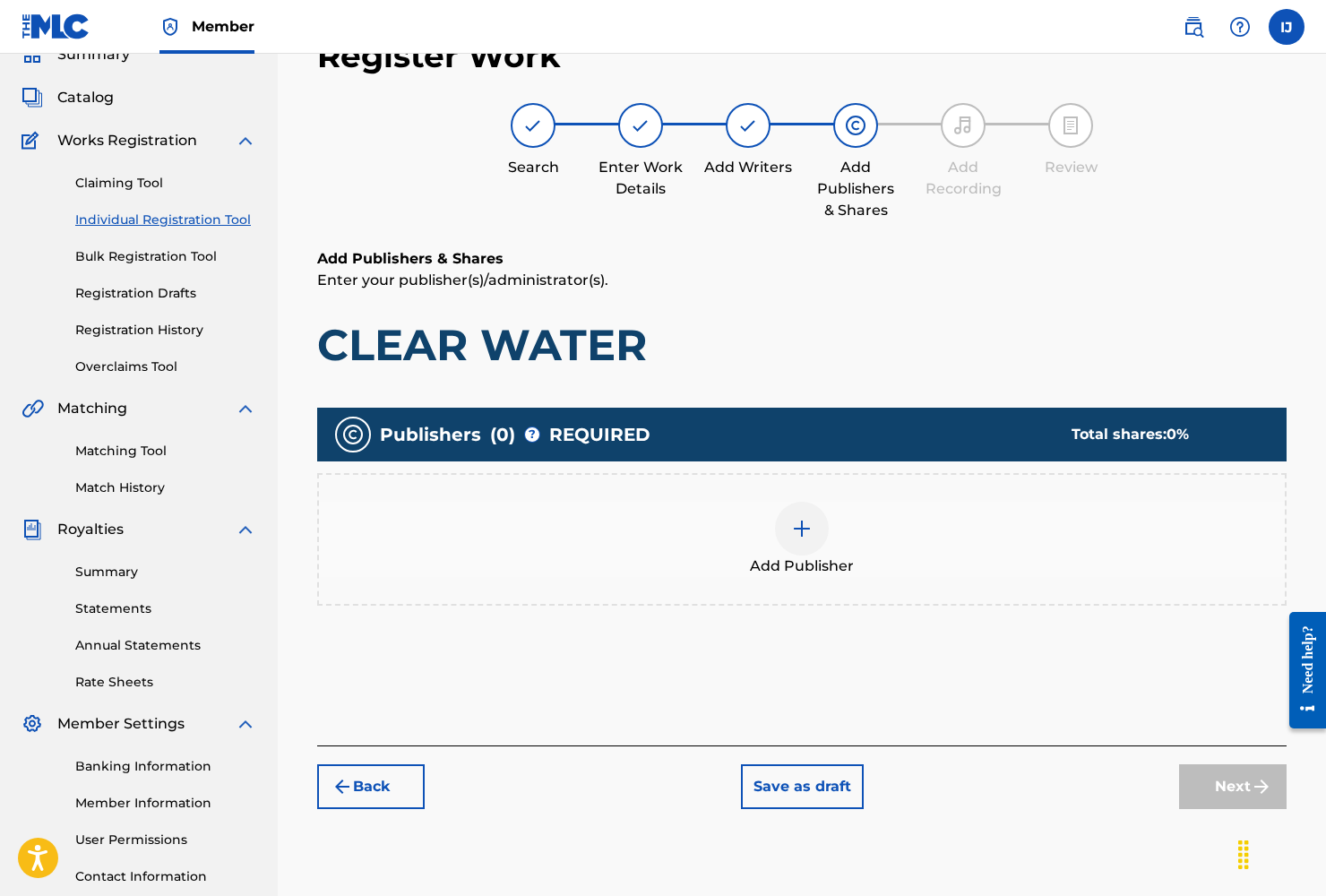 click at bounding box center (802, 529) 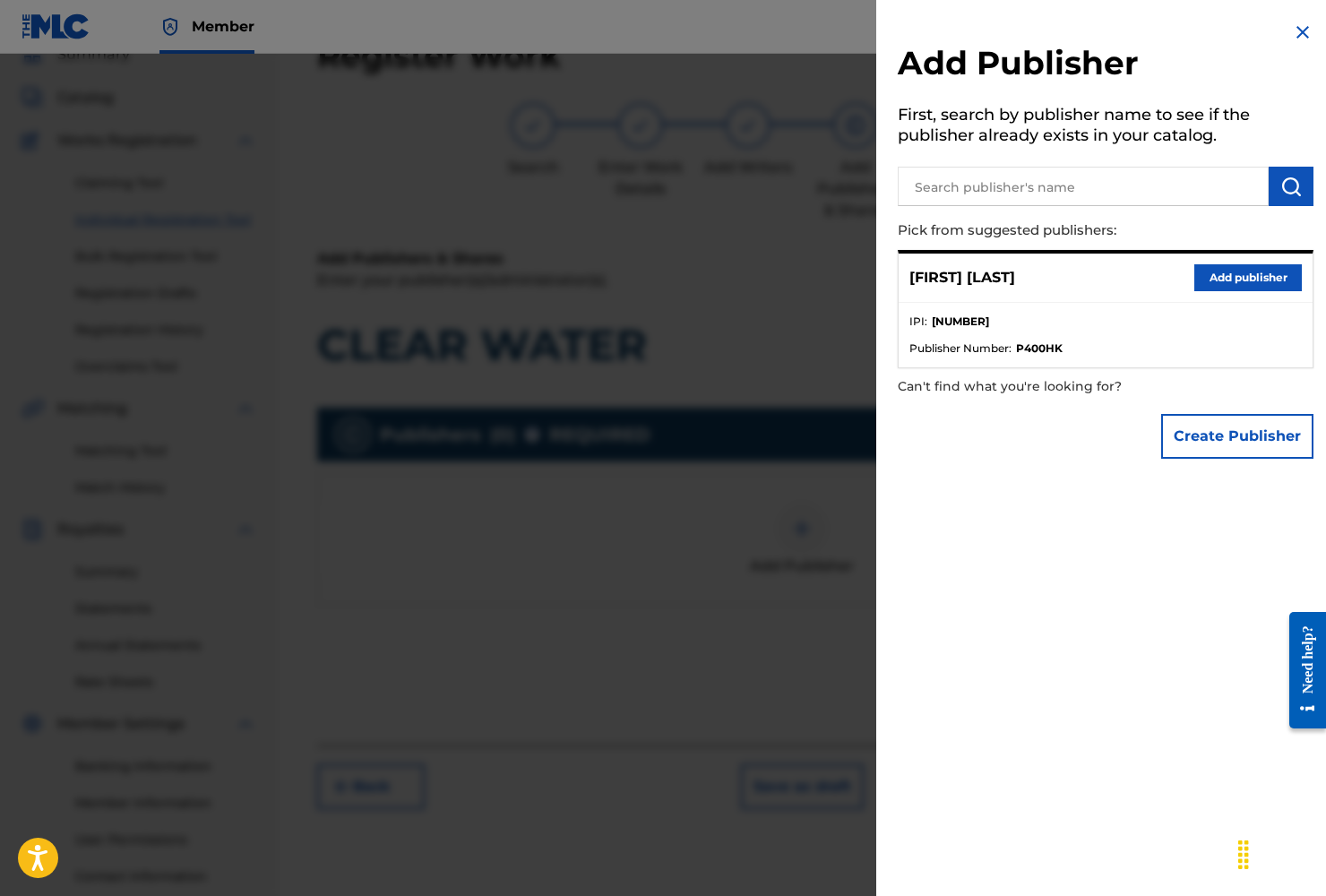 click on "Add publisher" at bounding box center [1248, 278] 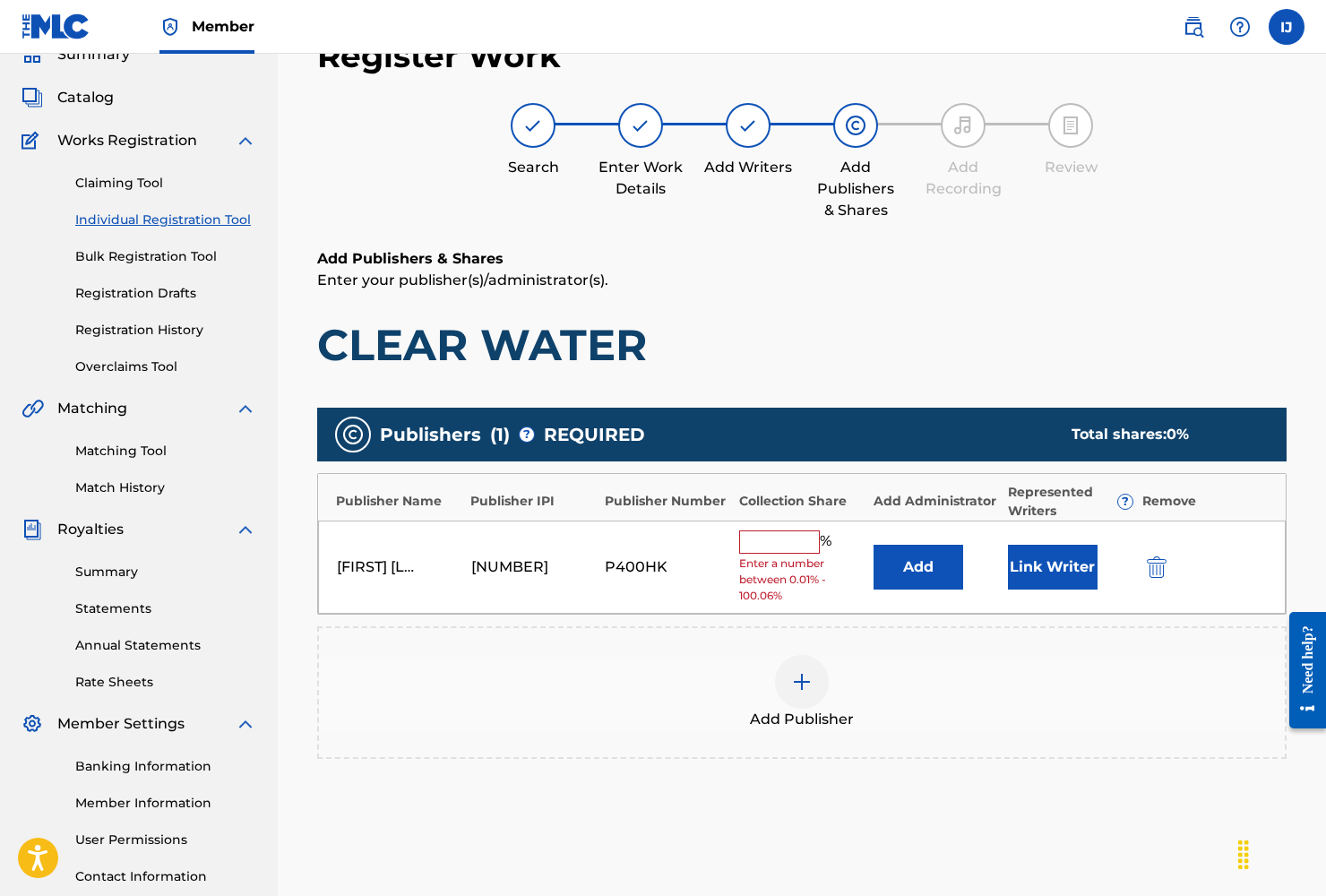 click at bounding box center [779, 542] 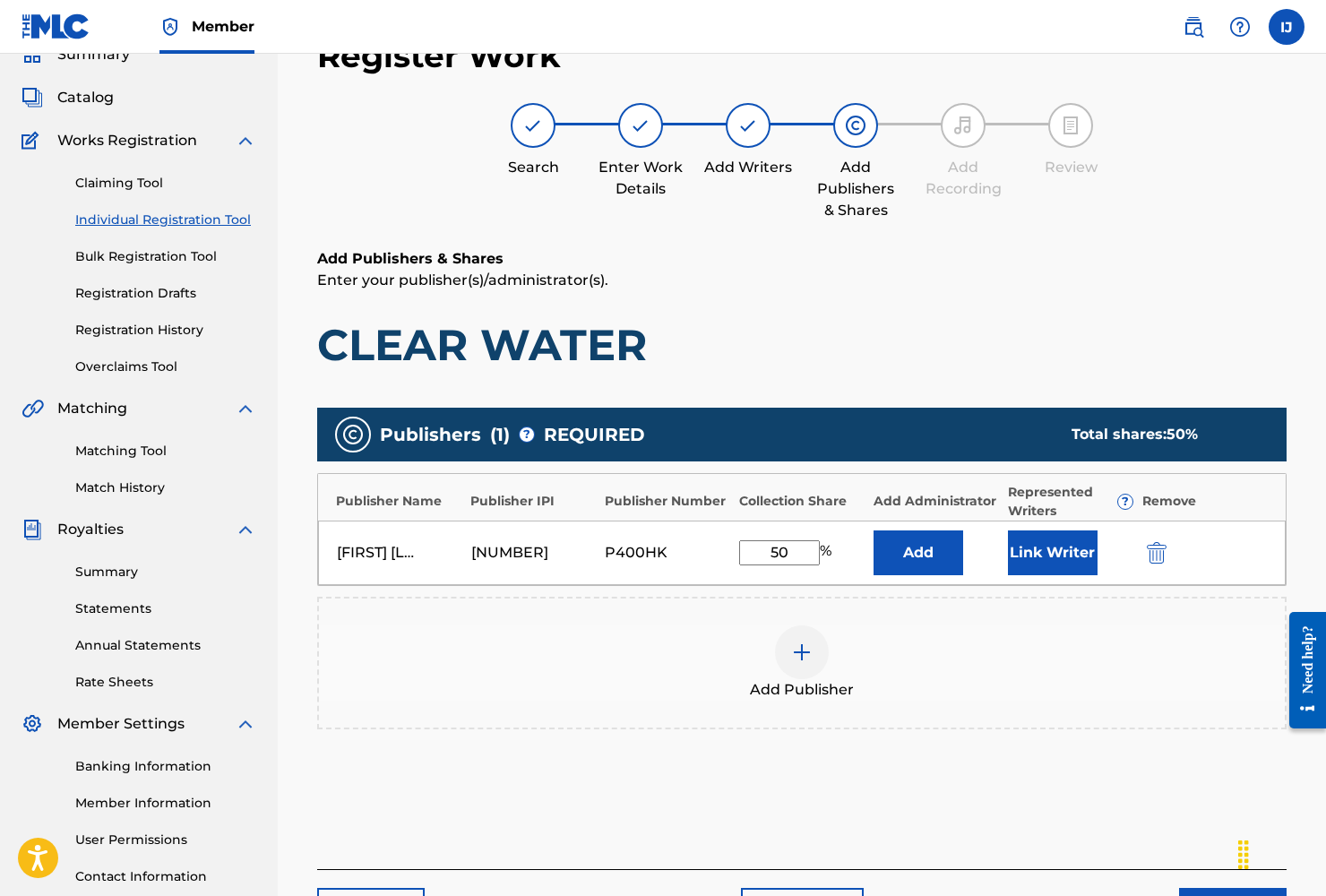 type on "50" 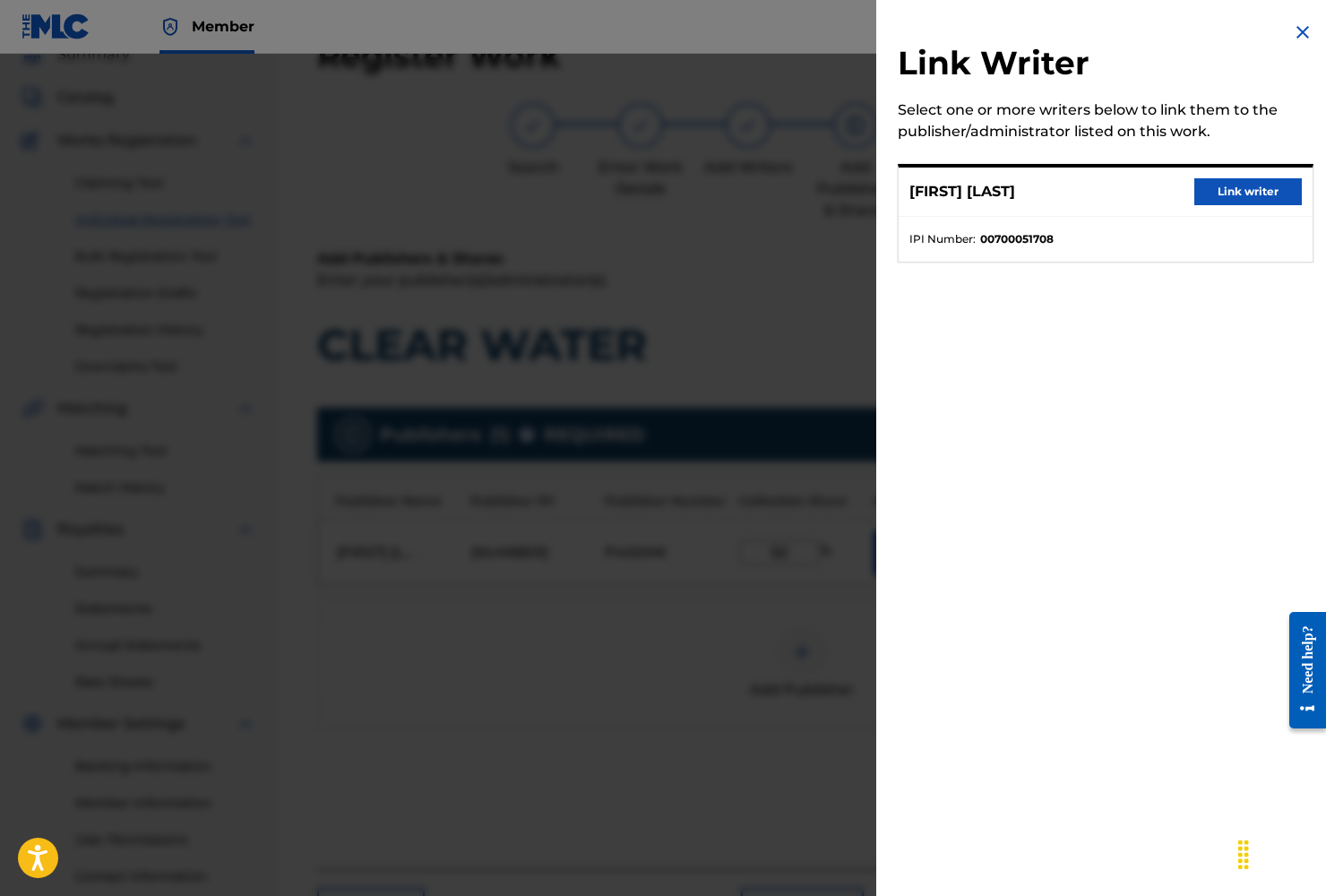 click on "Link writer" at bounding box center (1248, 192) 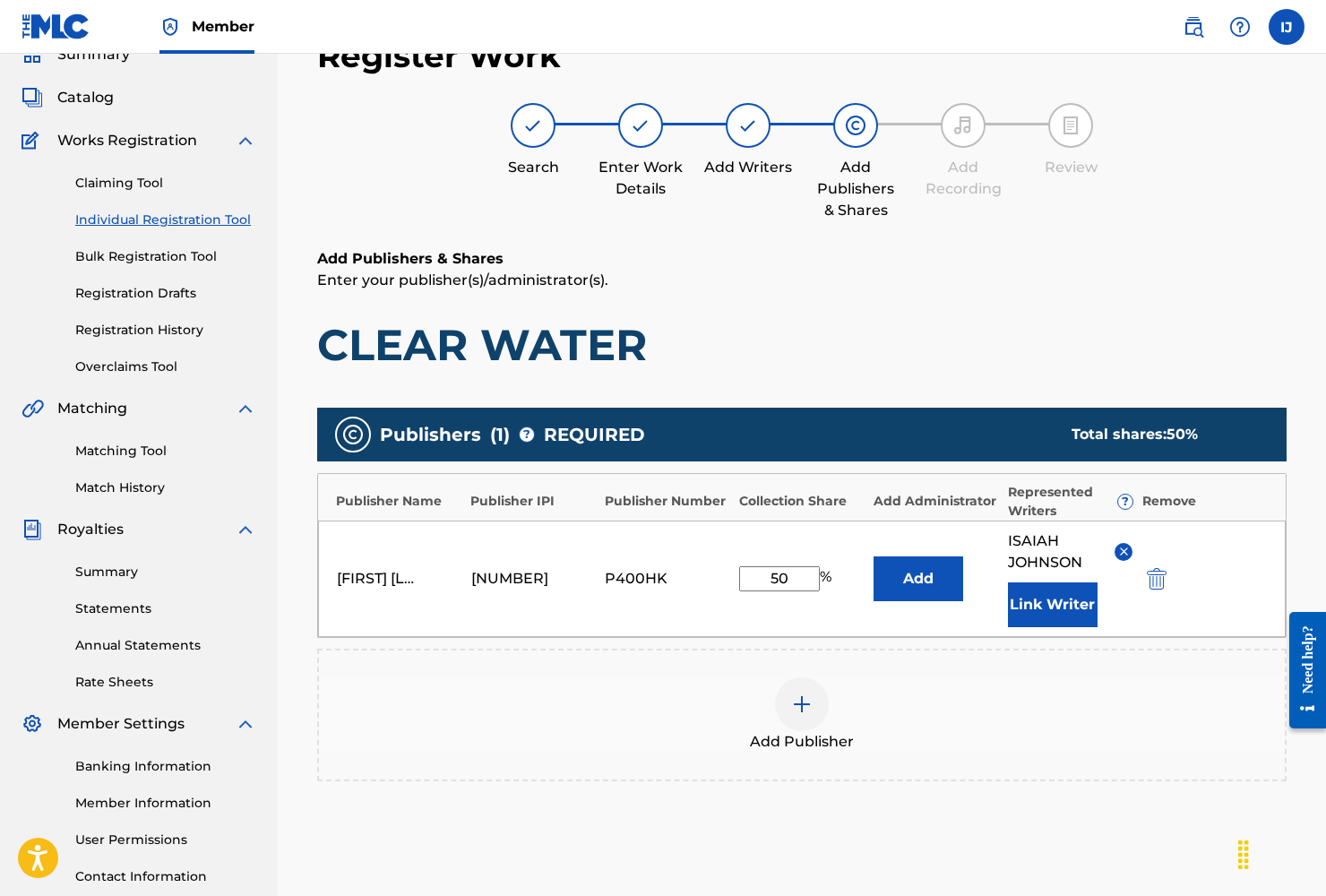 click on "Add Publisher" at bounding box center (802, 715) 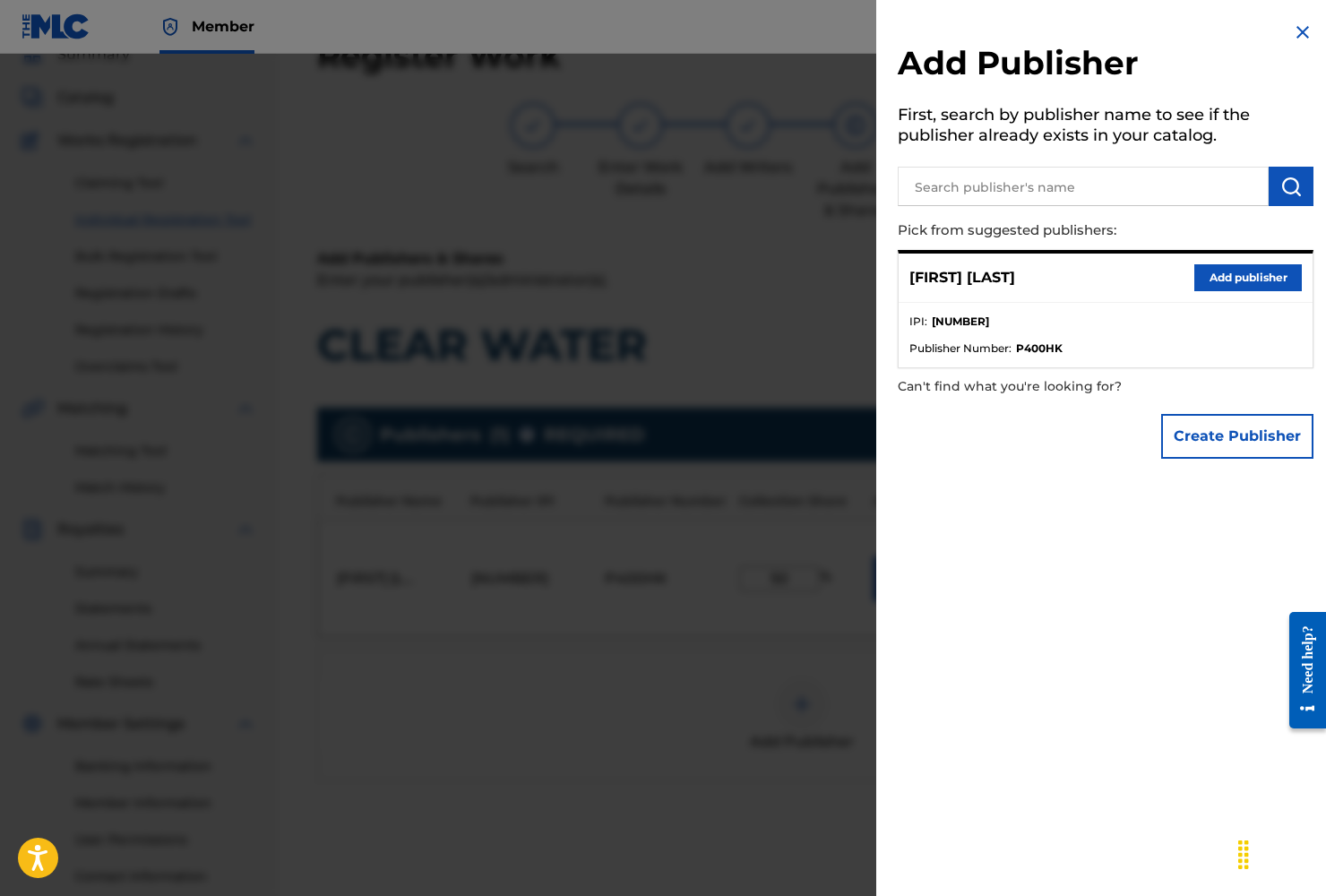 click on "Add publisher" at bounding box center (1248, 278) 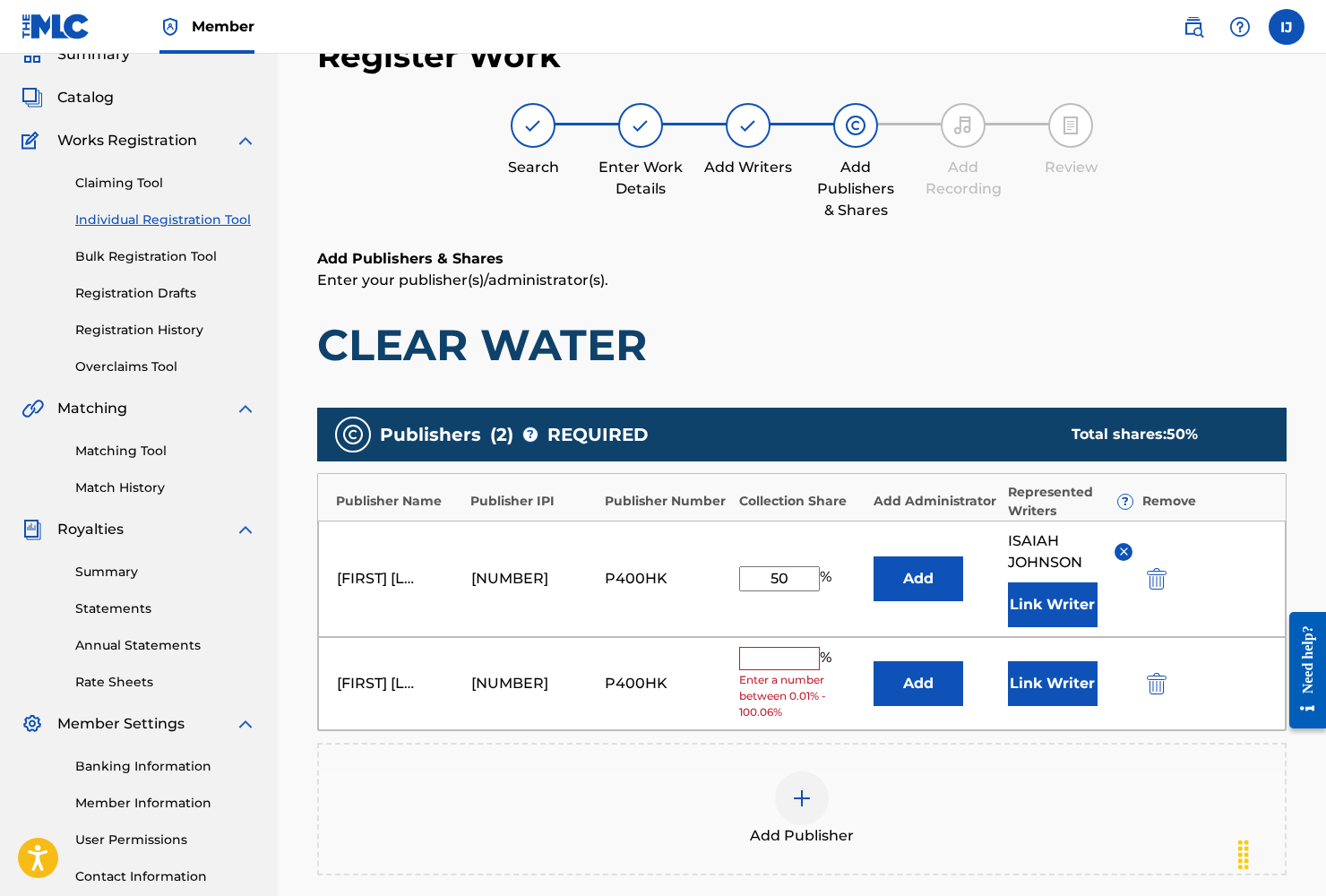click at bounding box center [1157, 684] 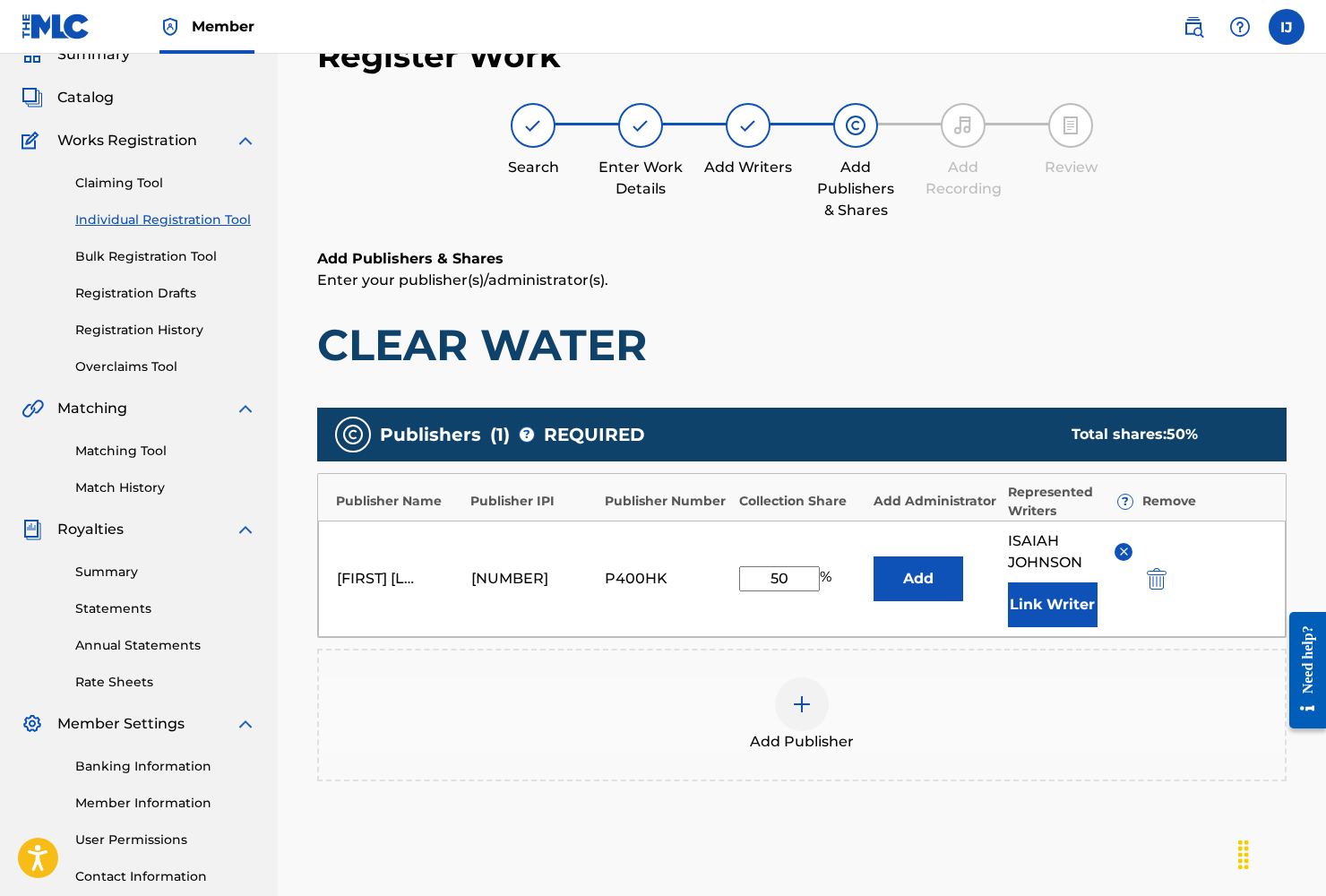 click on "Add Publisher" at bounding box center [802, 715] 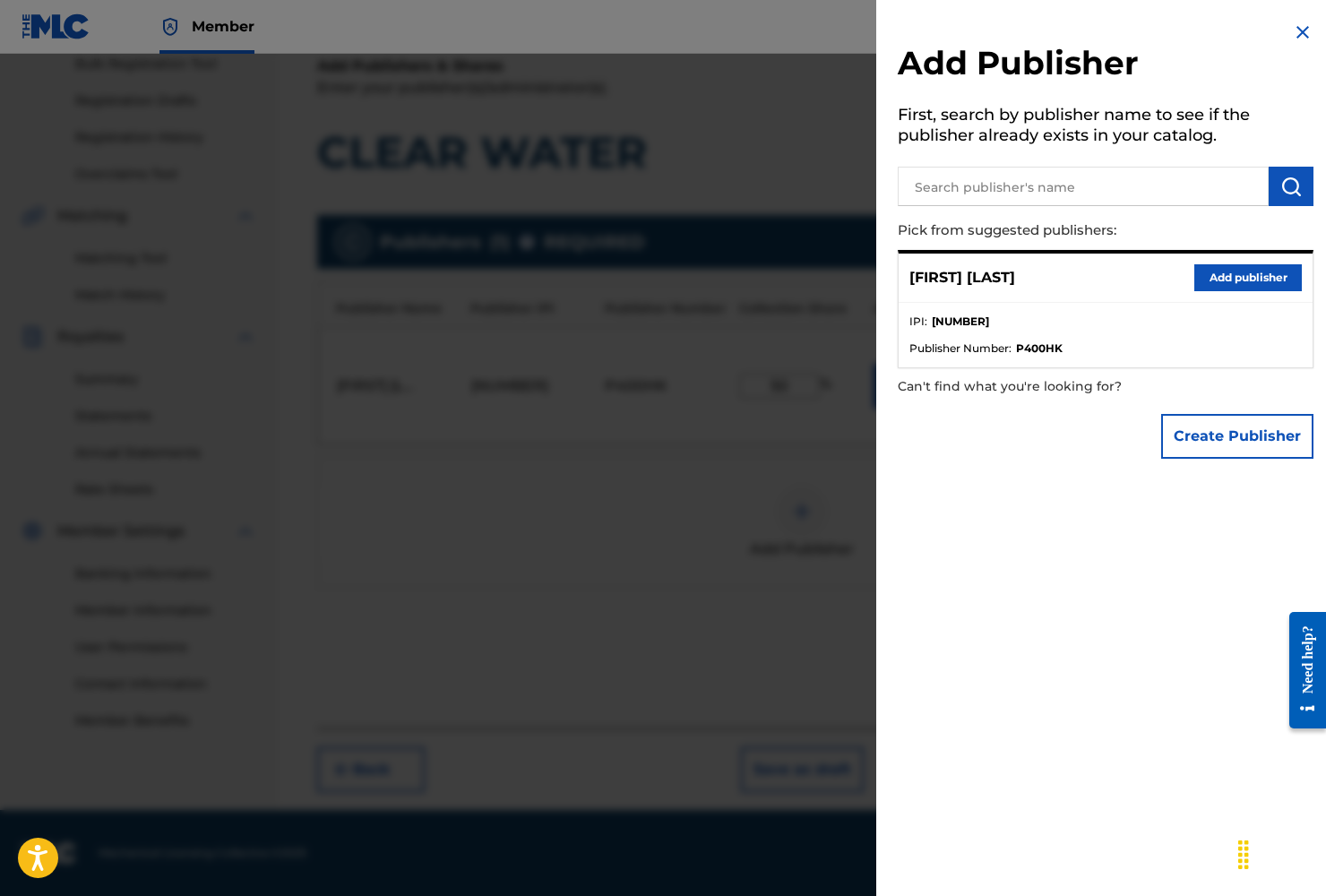scroll, scrollTop: 273, scrollLeft: 0, axis: vertical 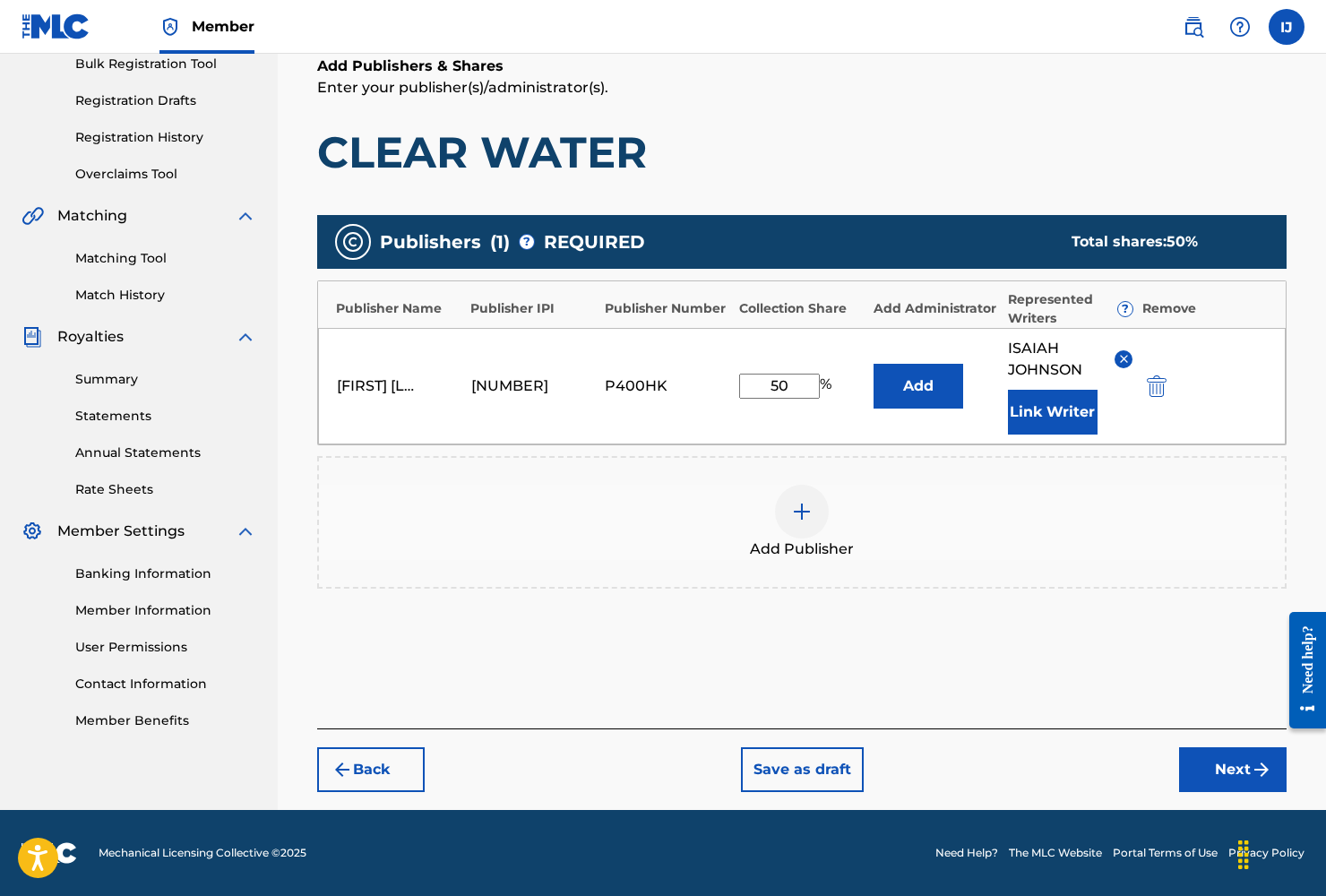 click on "Next" at bounding box center [1233, 770] 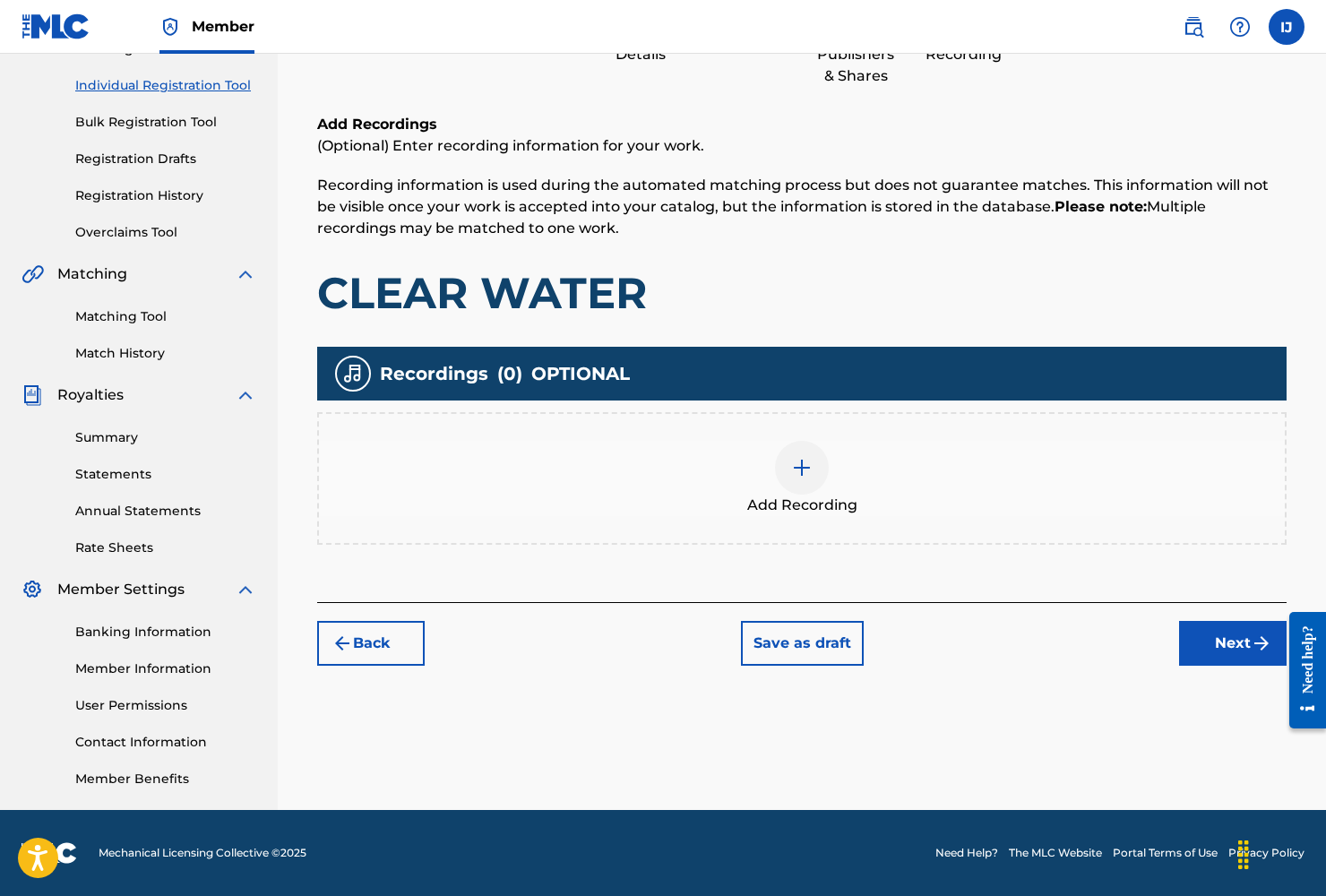 click on "Next" at bounding box center [1233, 643] 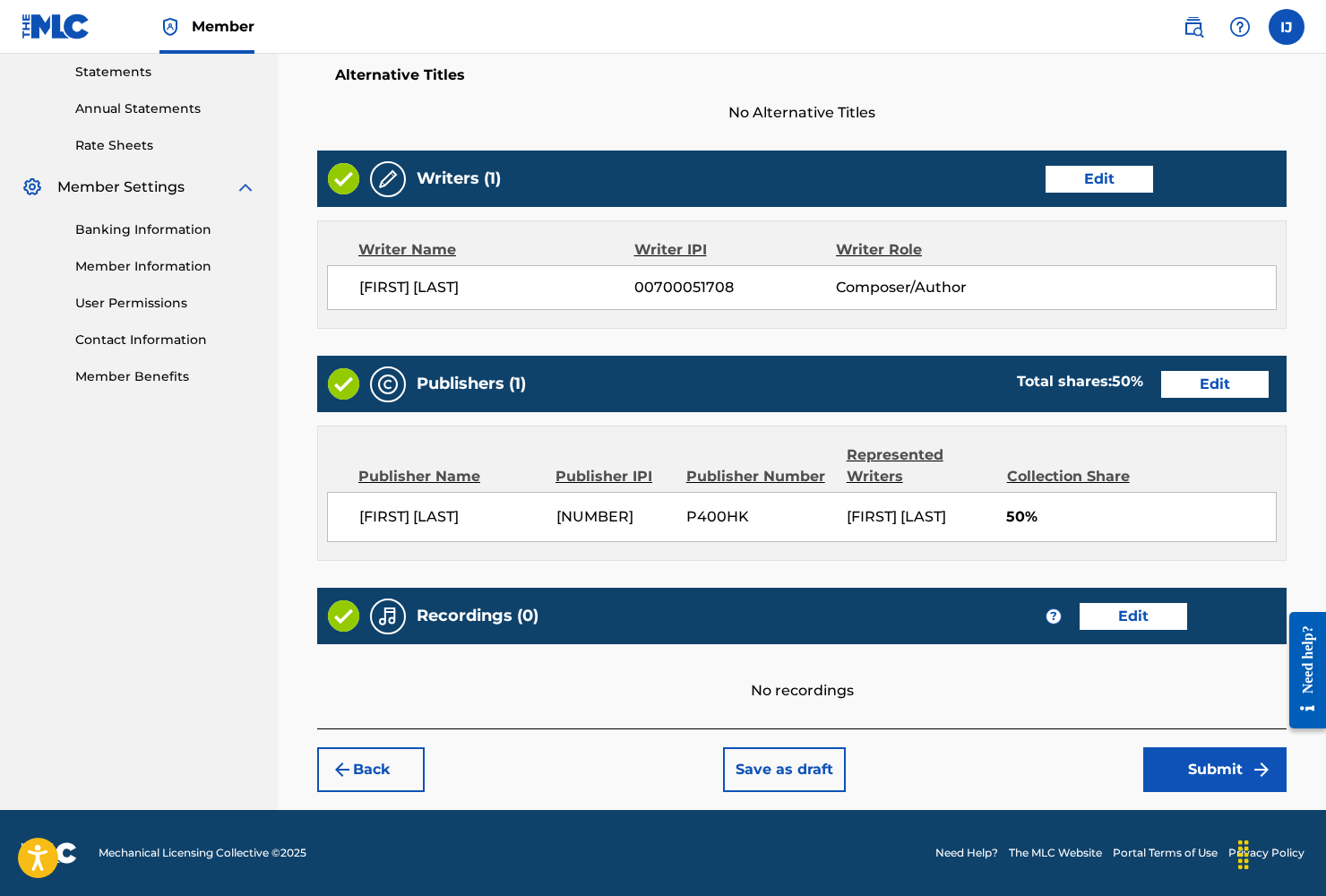scroll, scrollTop: 616, scrollLeft: 0, axis: vertical 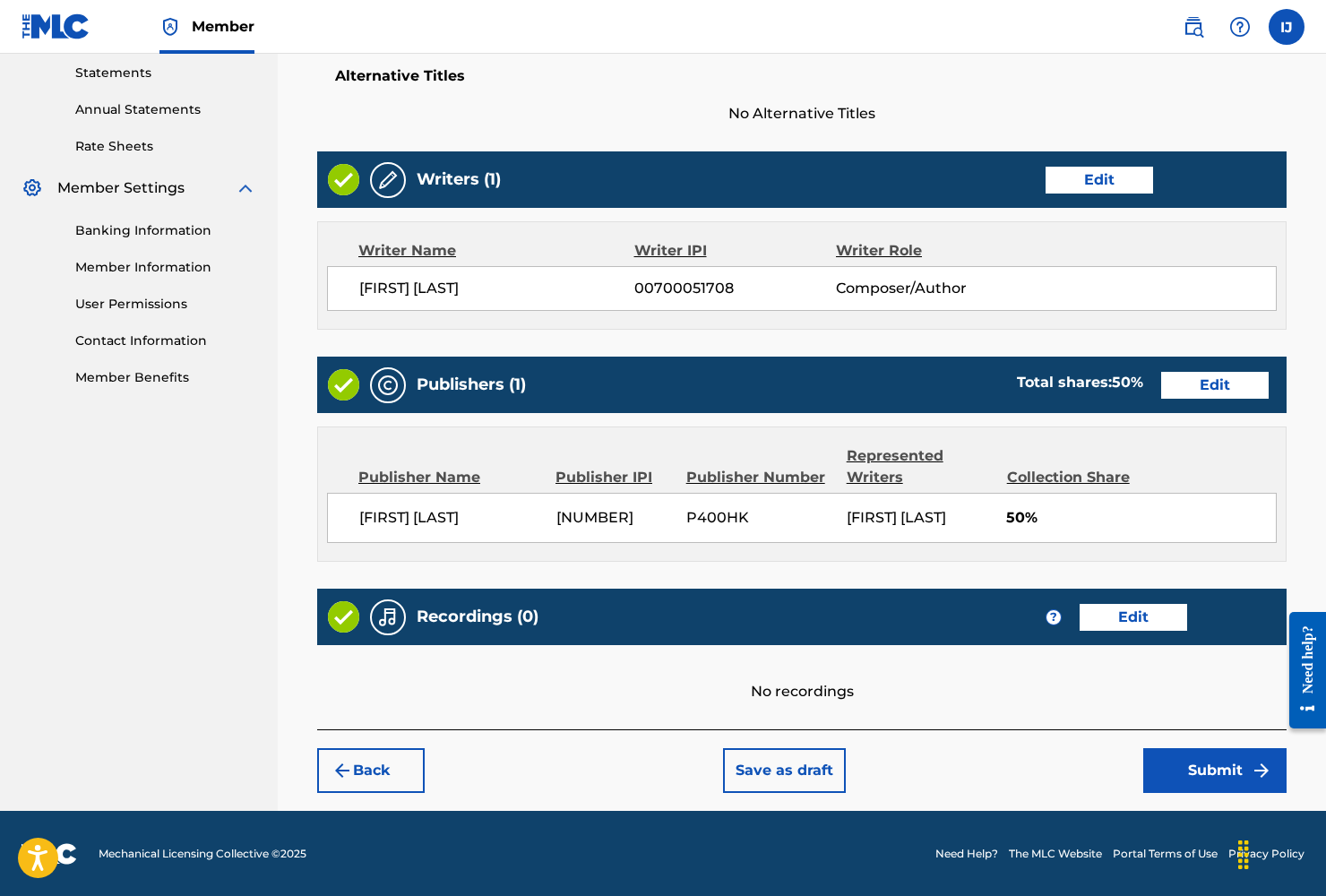 click on "Submit" at bounding box center [1215, 771] 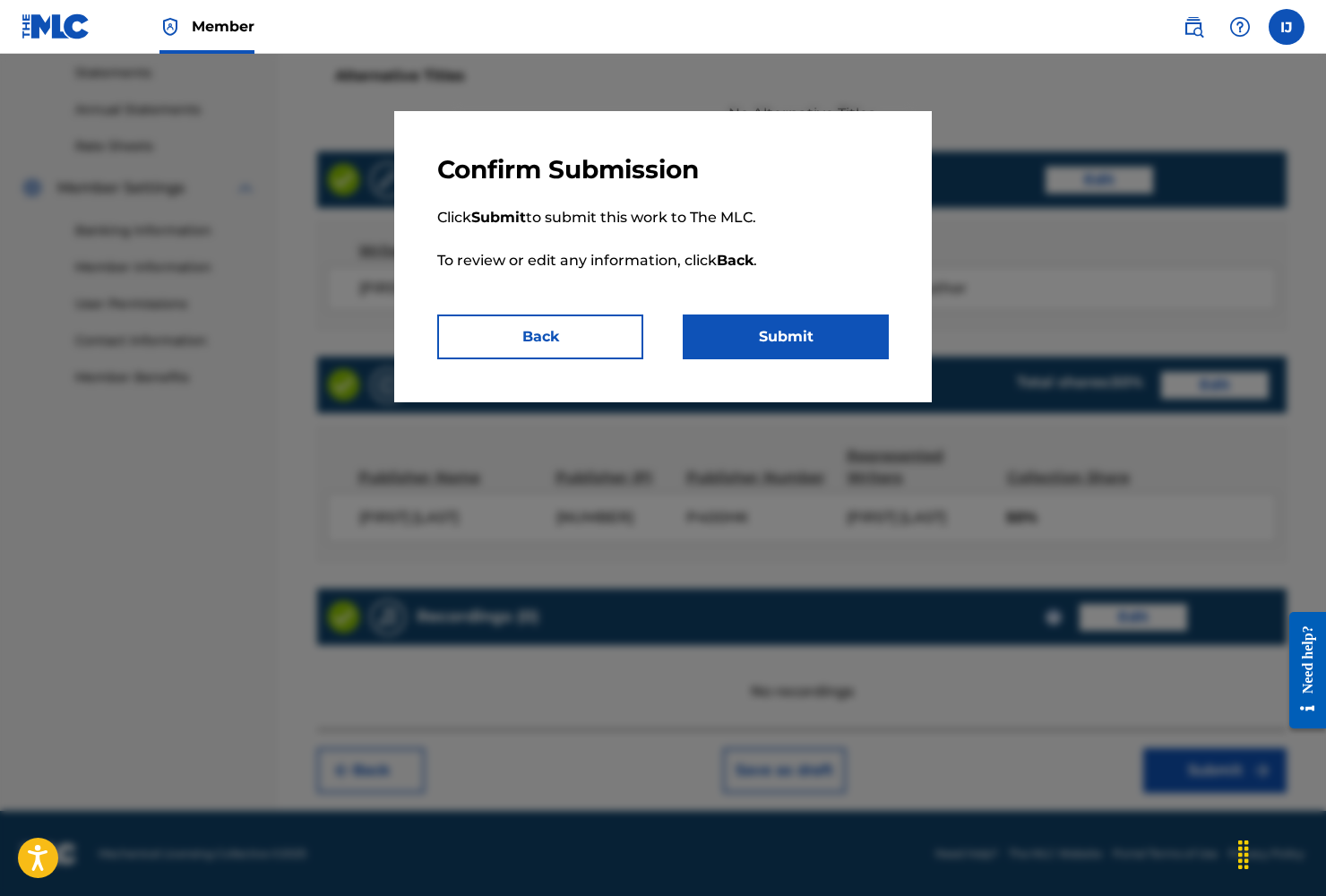 click on "Submit" at bounding box center [786, 337] 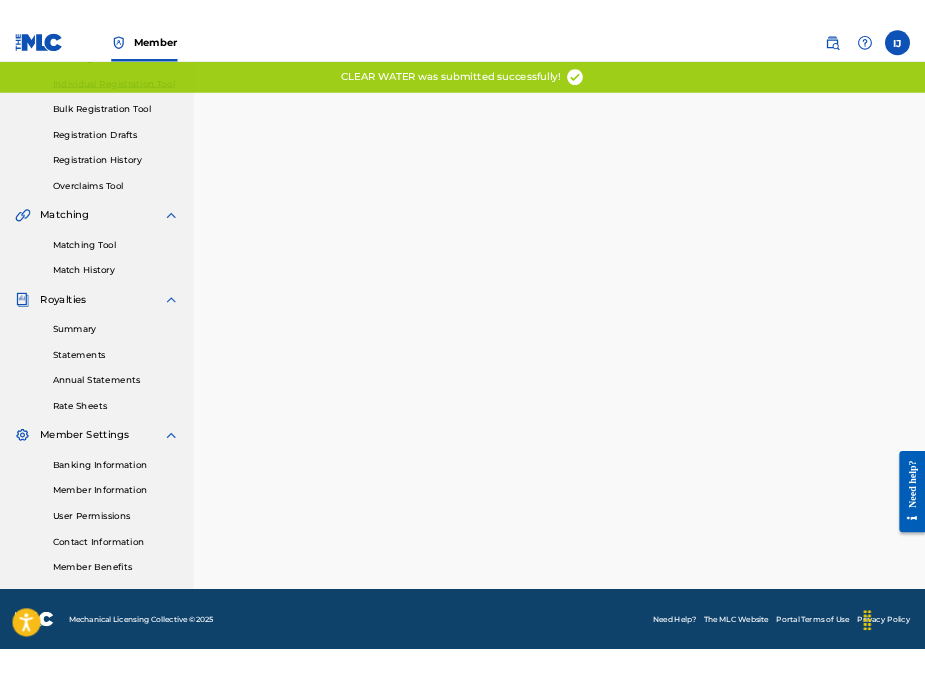 scroll, scrollTop: 0, scrollLeft: 0, axis: both 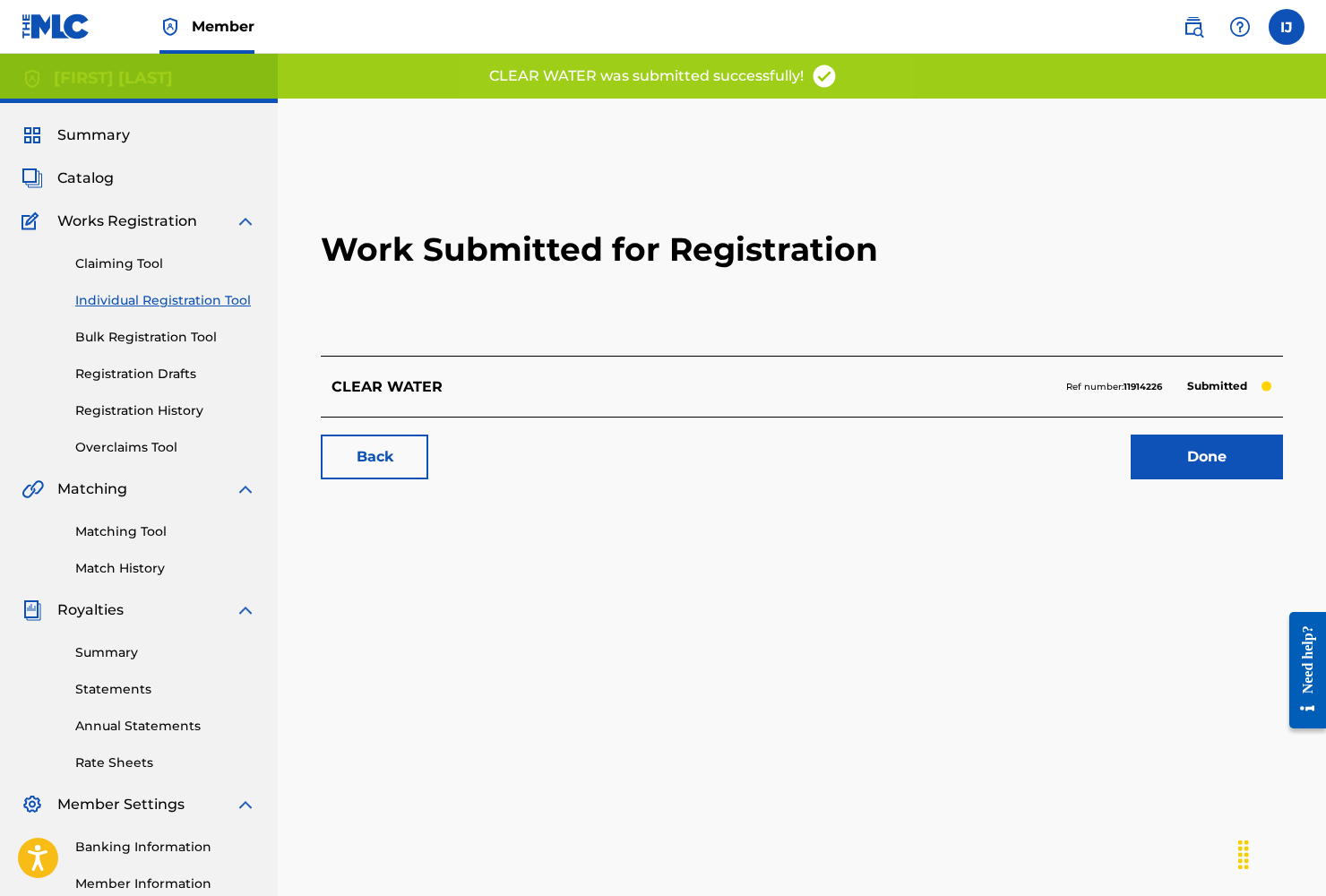 click on "Done" at bounding box center (1207, 457) 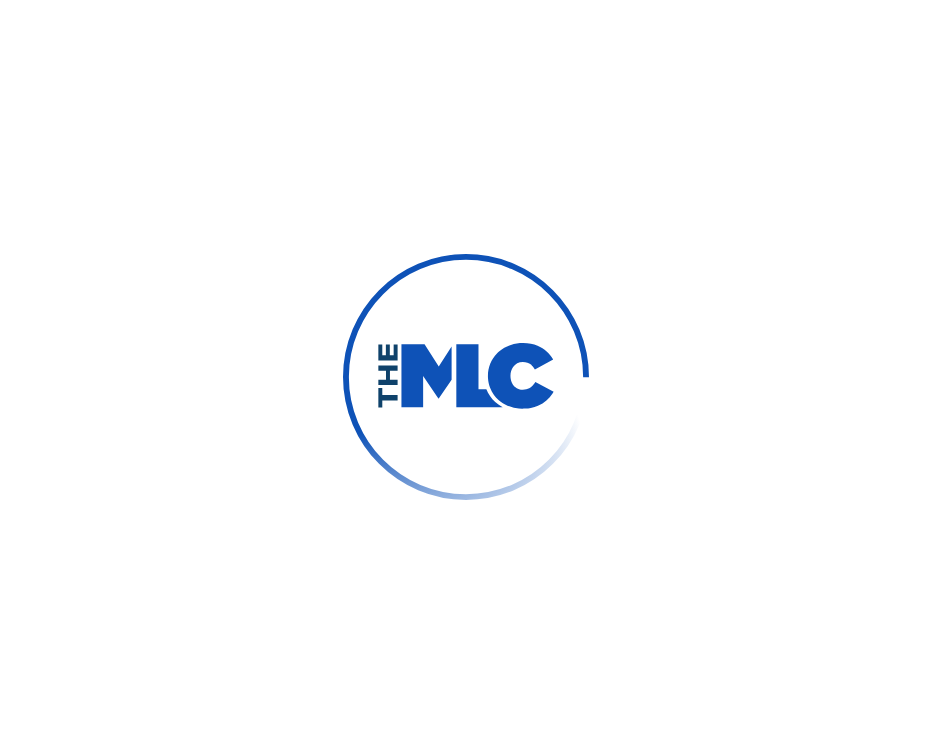 scroll, scrollTop: 0, scrollLeft: 0, axis: both 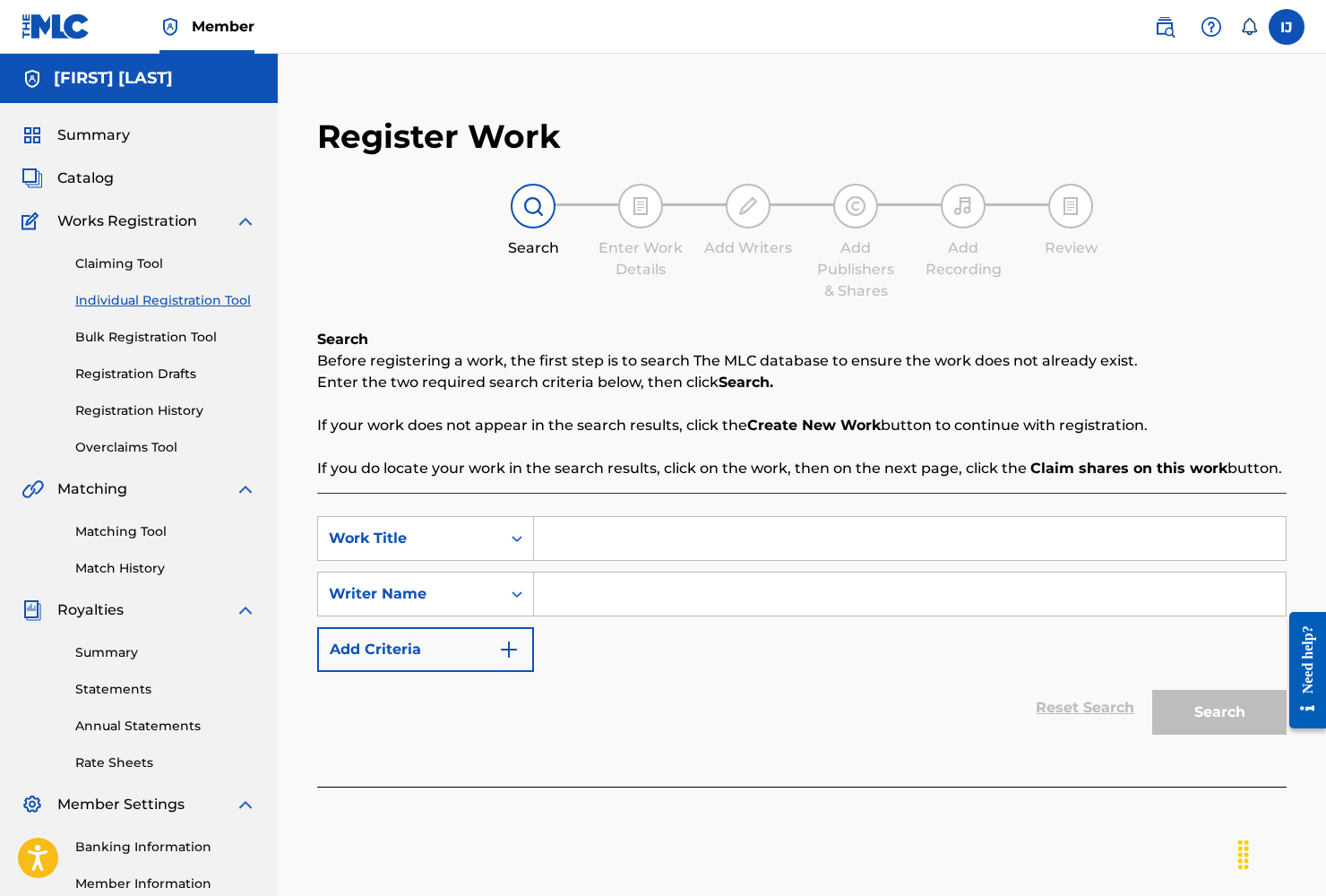 click at bounding box center (909, 538) 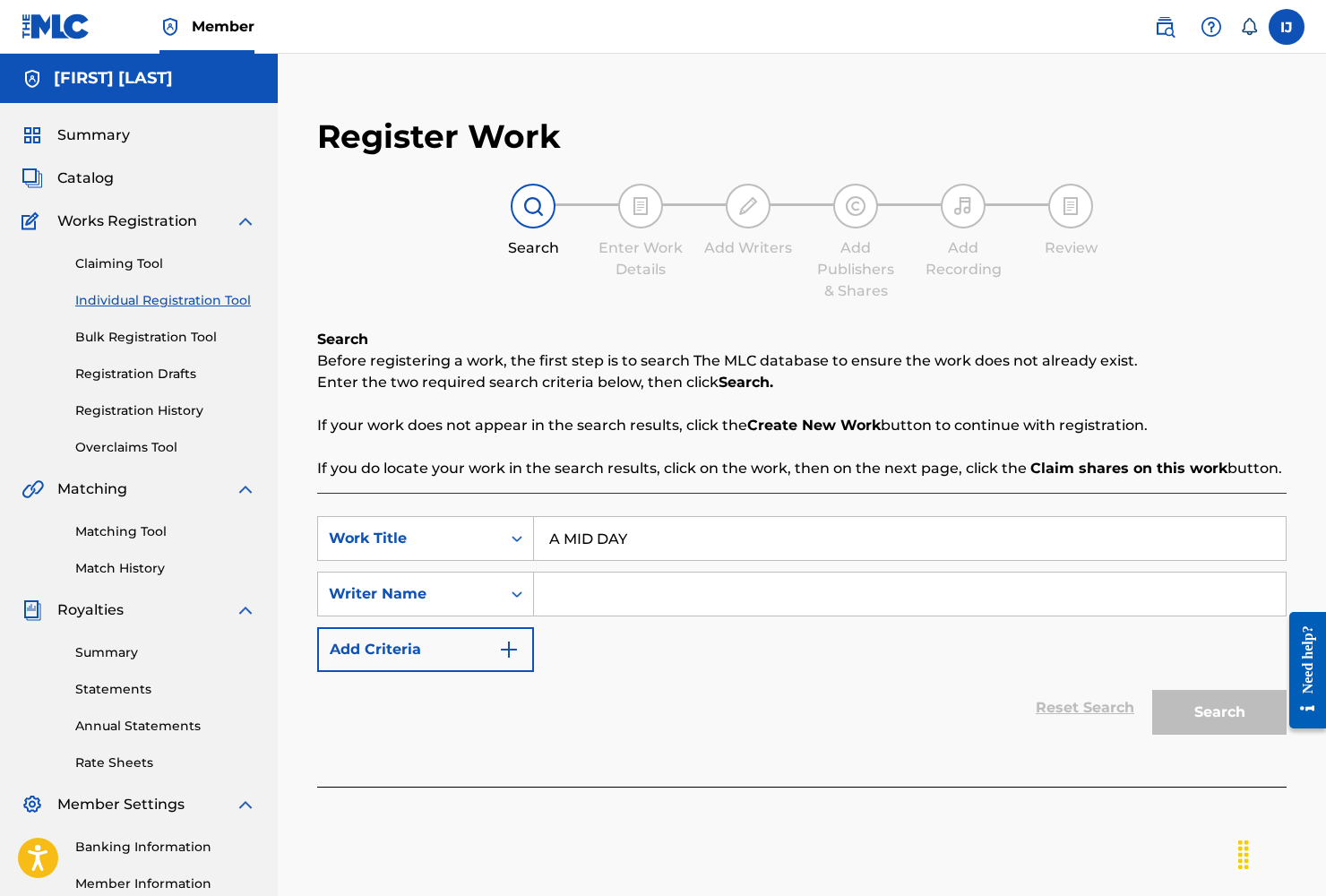 type on "A MID DAY" 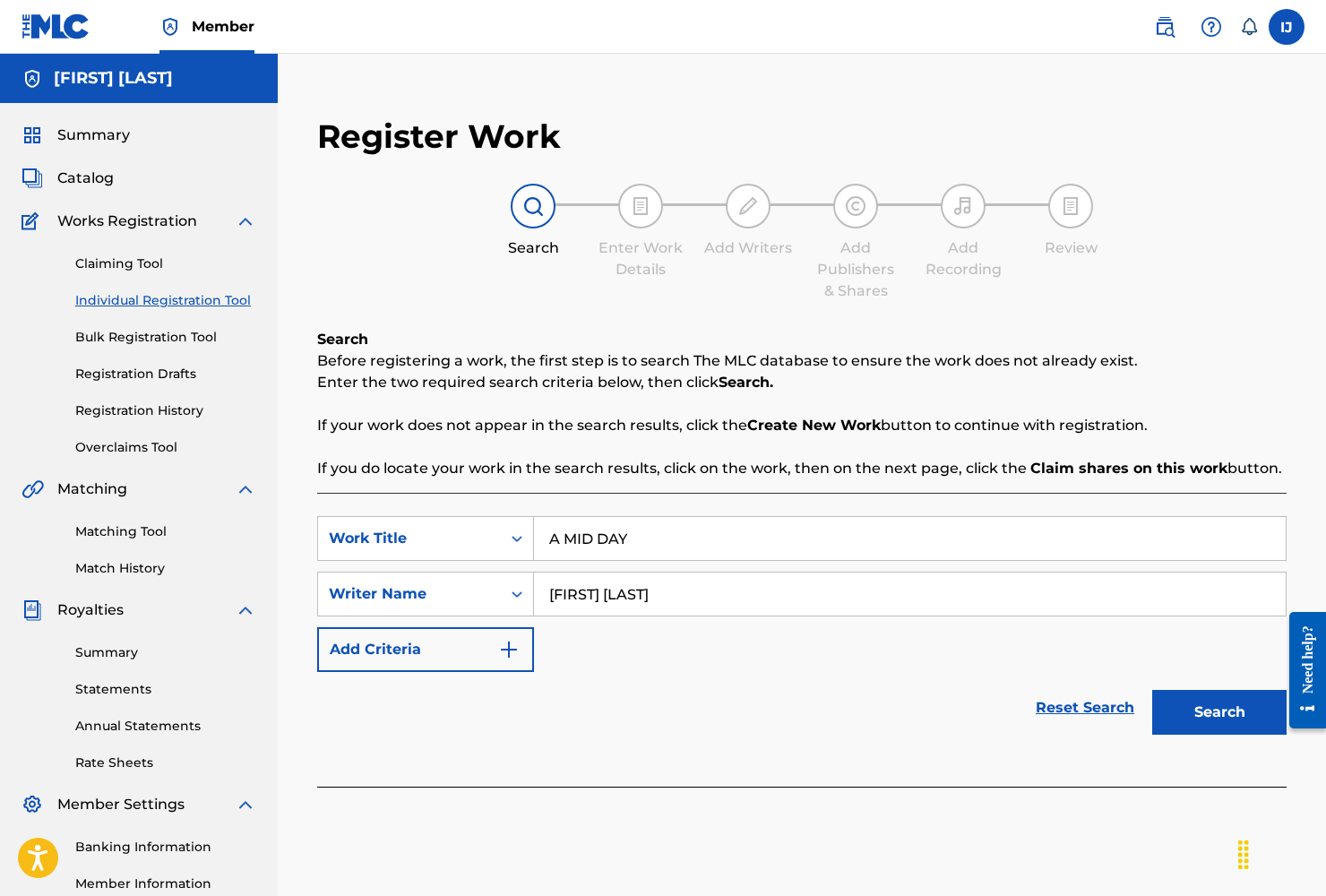 type on "ISAIAH JOHNSON" 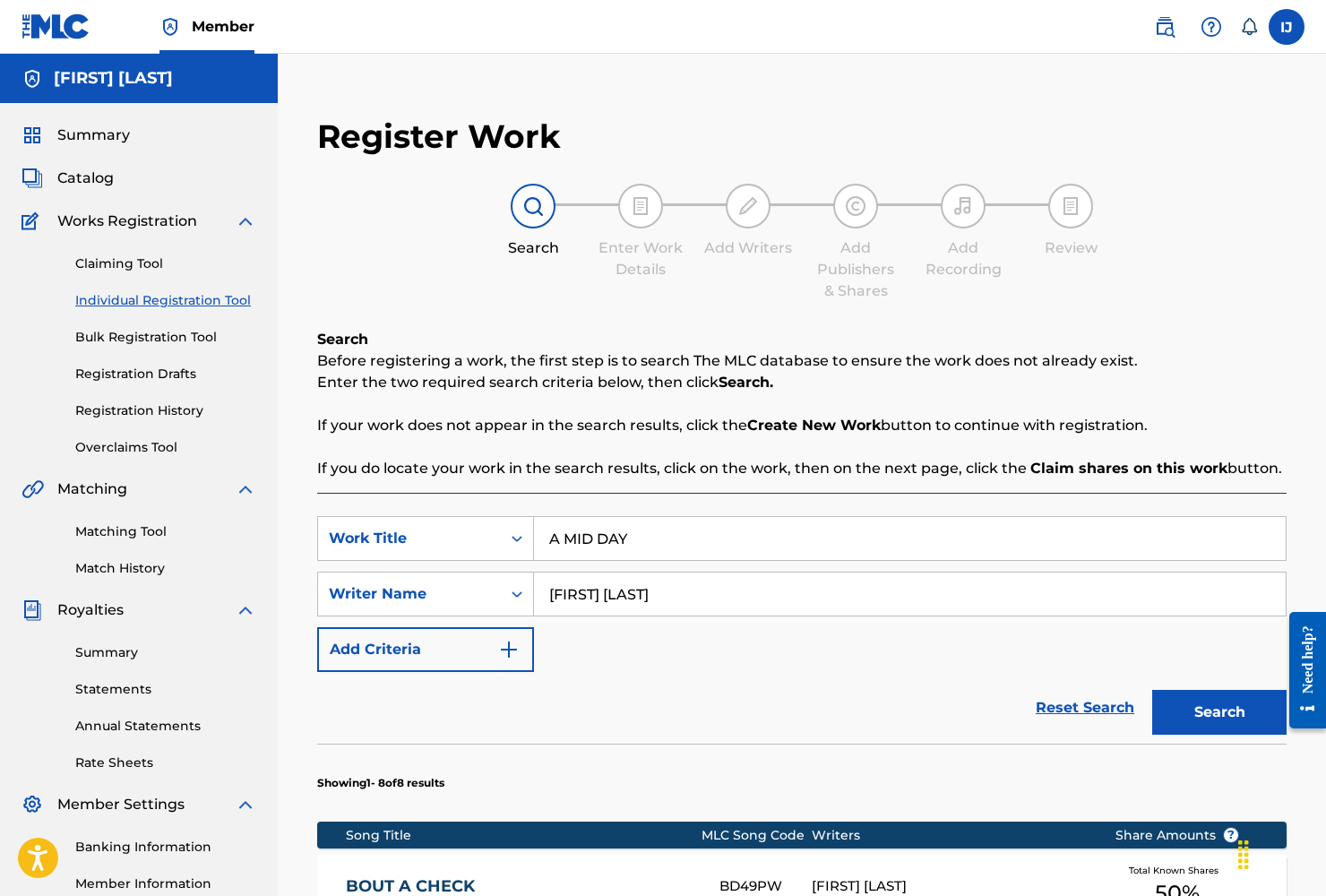 click on "SearchWithCriteriaf31d202d-6fd0-4a01-b25d-43aaef347925 Work Title A MID DAY SearchWithCriteriadecda6f7-493a-4db8-bd16-dcd5cacc5362 Writer Name ISAIAH JOHNSON Add Criteria" at bounding box center [802, 594] 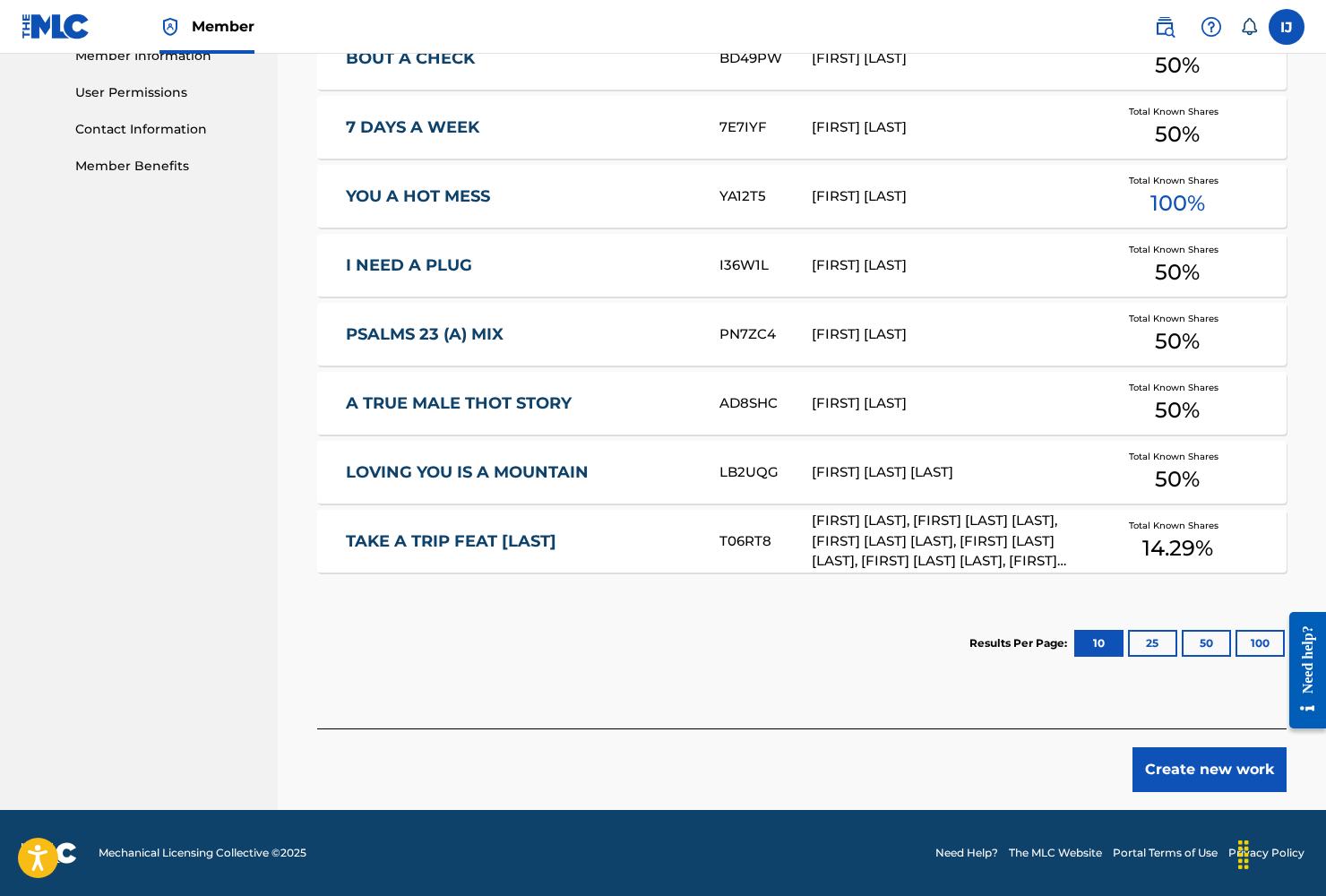 scroll, scrollTop: 829, scrollLeft: 0, axis: vertical 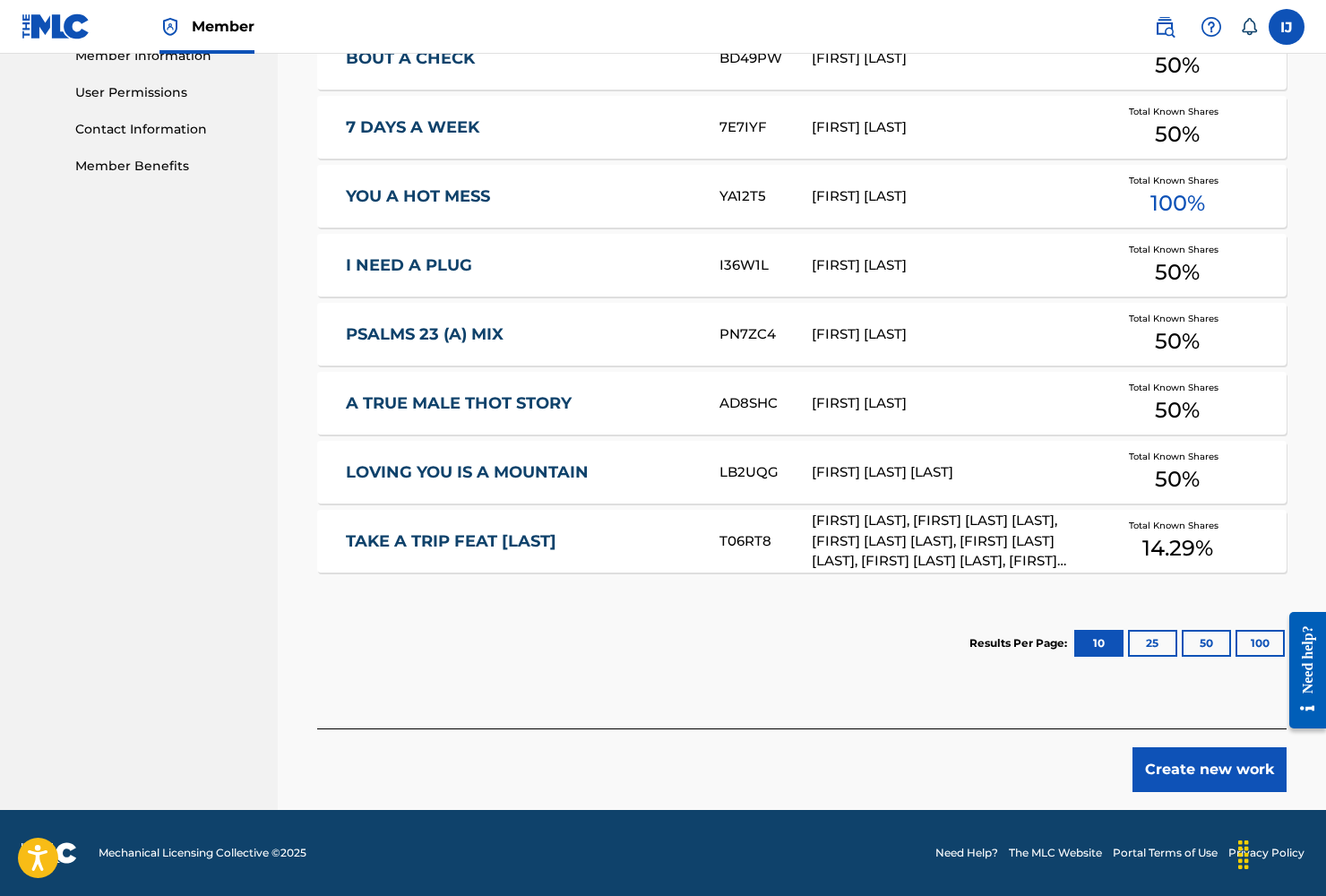 click on "Create new work" at bounding box center [1210, 770] 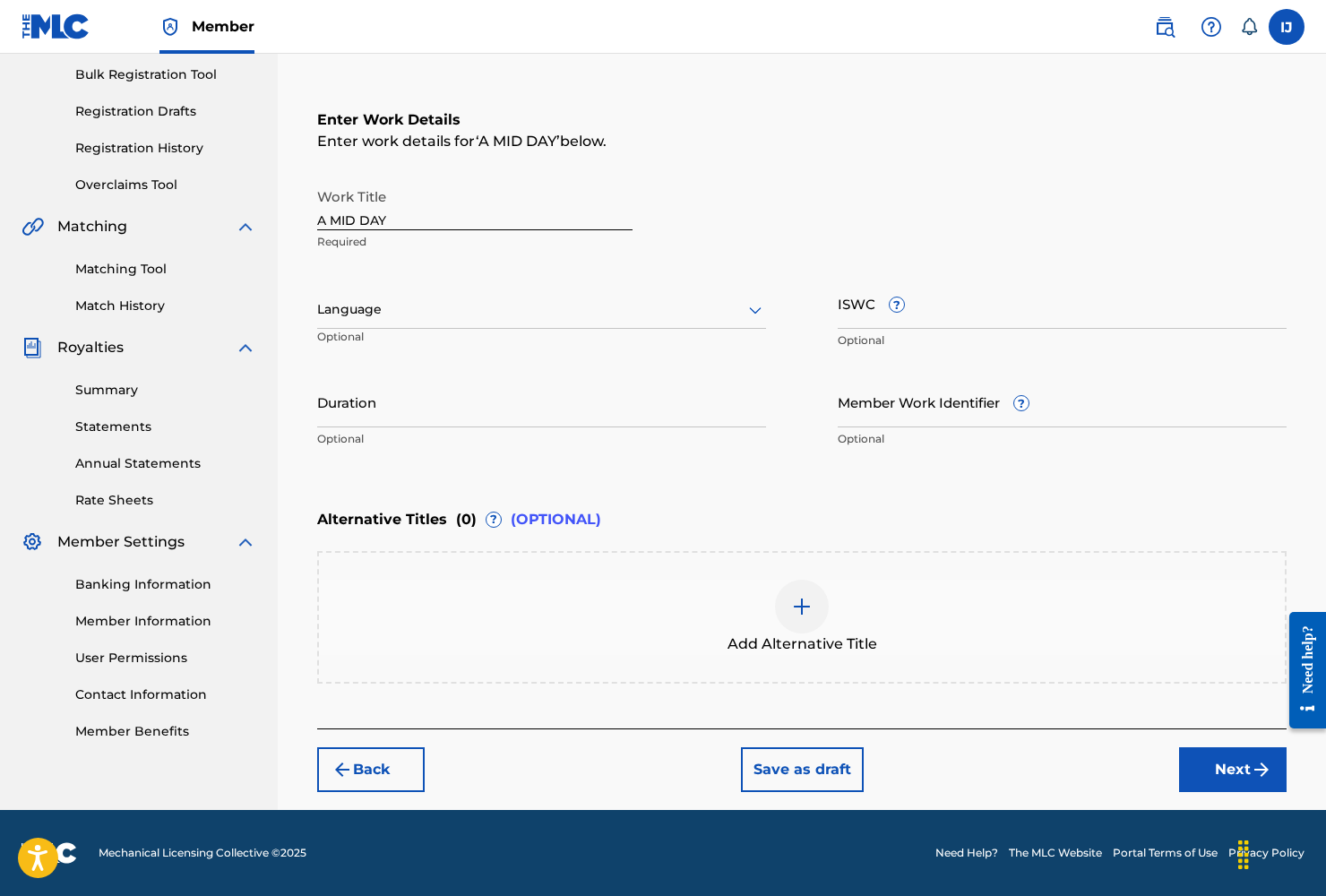 scroll, scrollTop: 263, scrollLeft: 0, axis: vertical 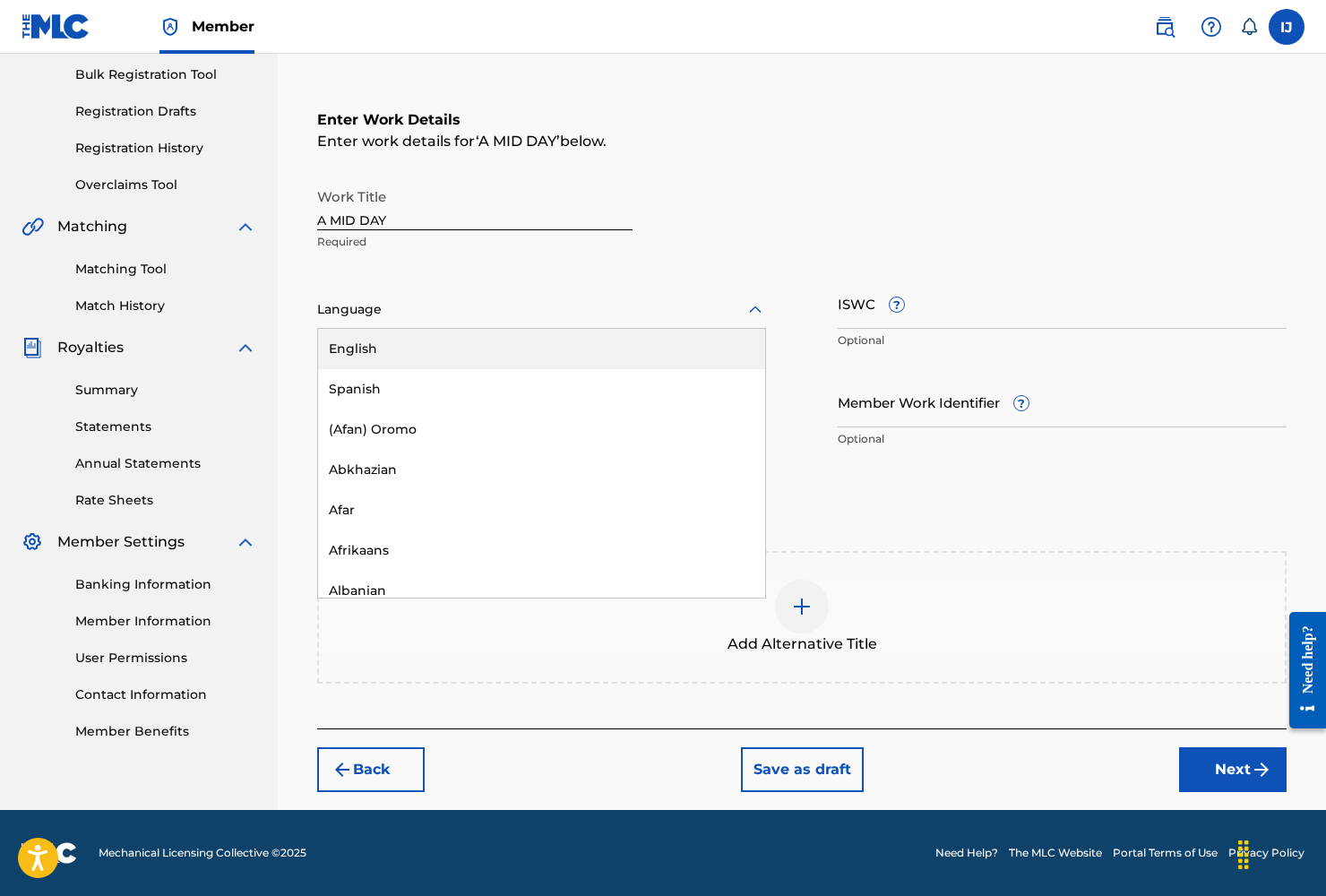 click at bounding box center [541, 309] 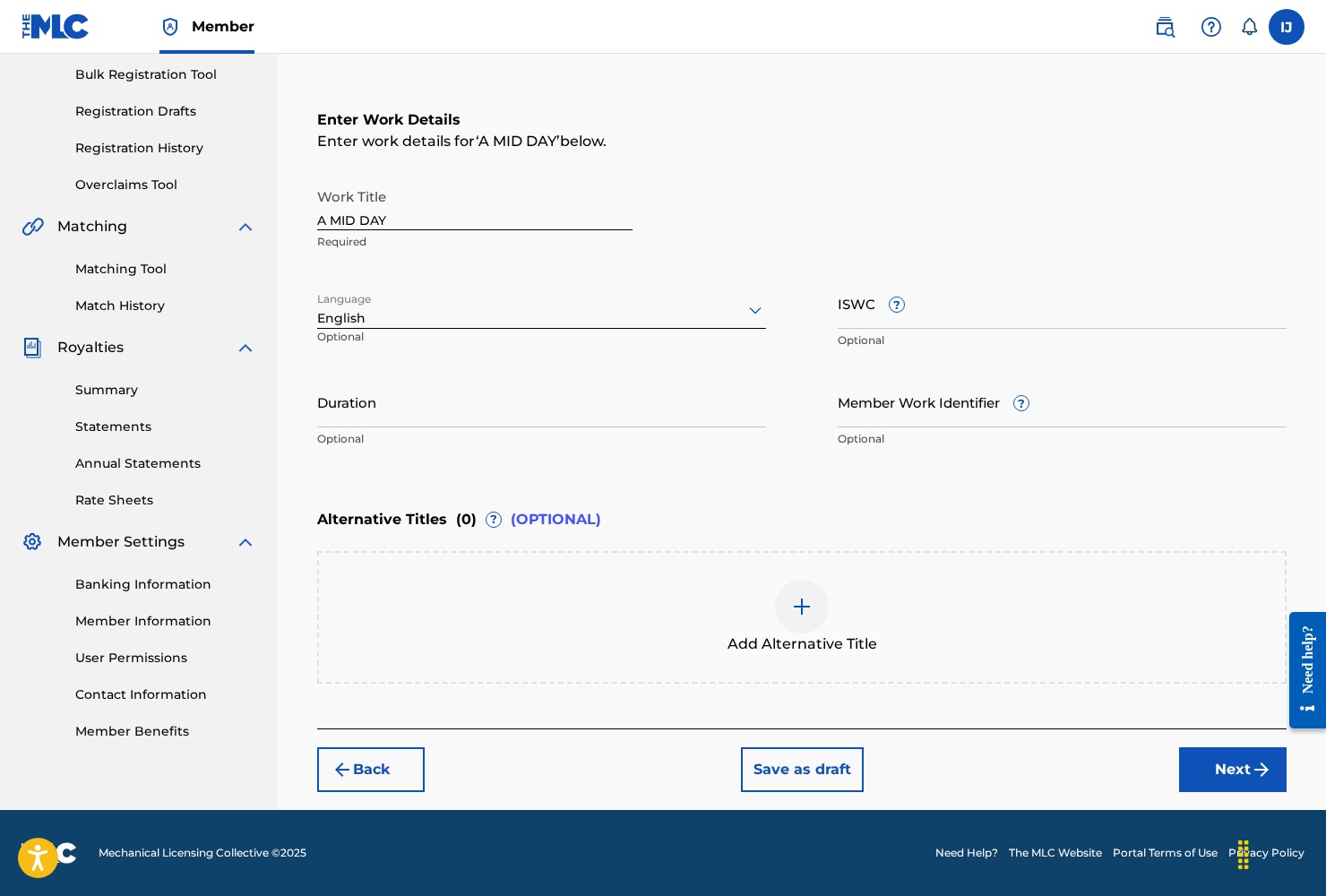 click on "Next" at bounding box center [1233, 770] 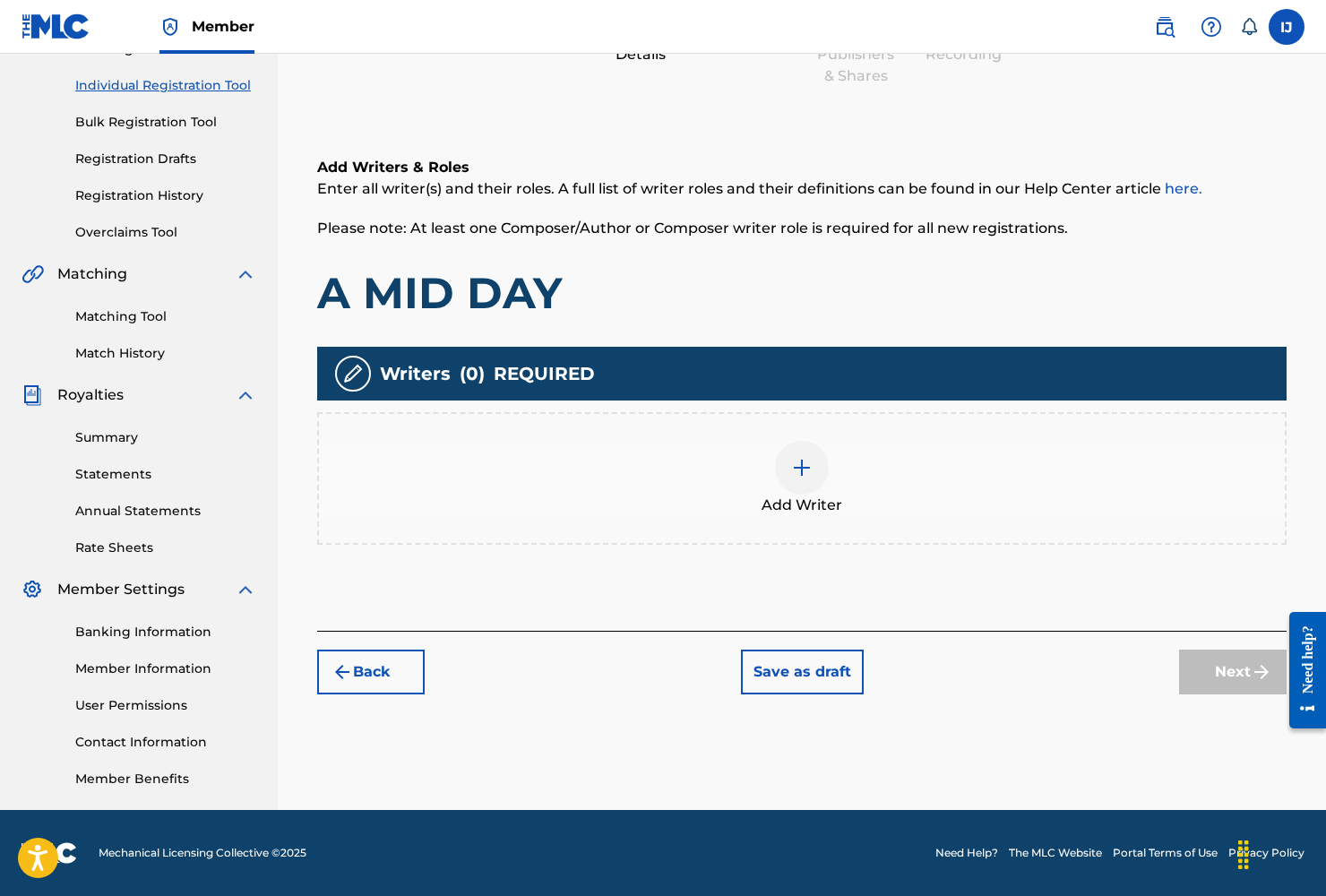 click at bounding box center [802, 468] 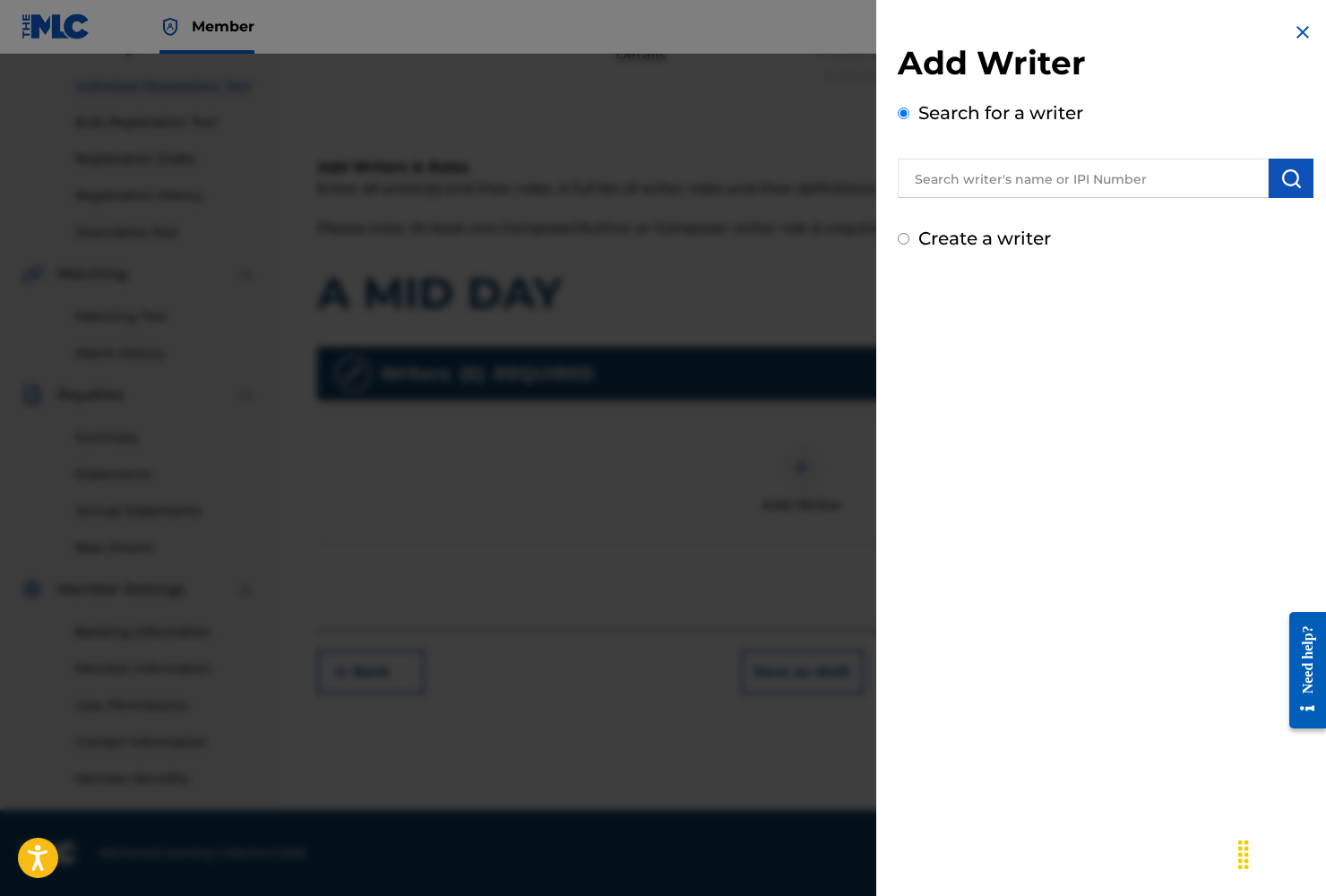 click on "Add Writer Search for a writer Create a writer" at bounding box center (1106, 136) 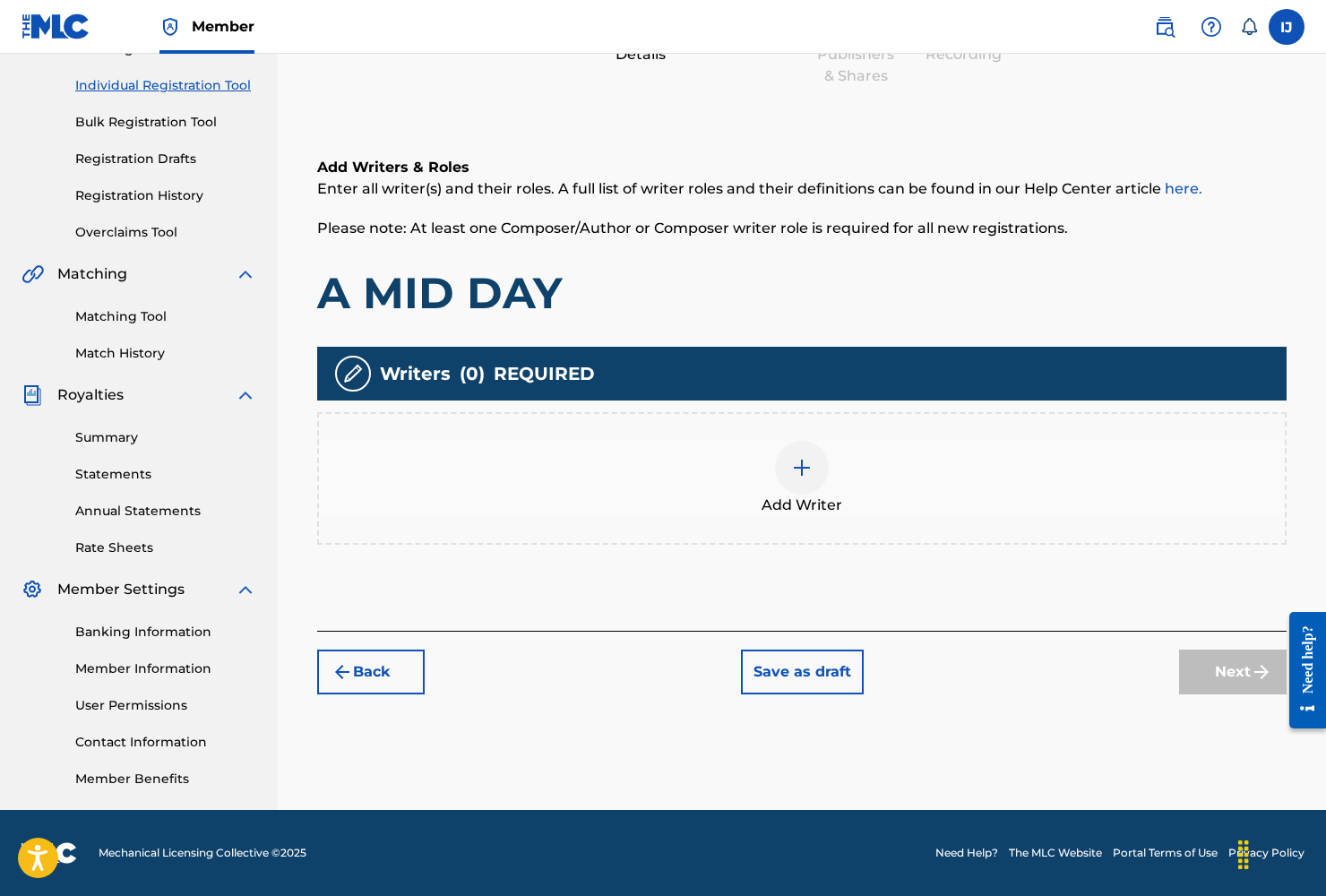click on "Member Information" at bounding box center [166, 668] 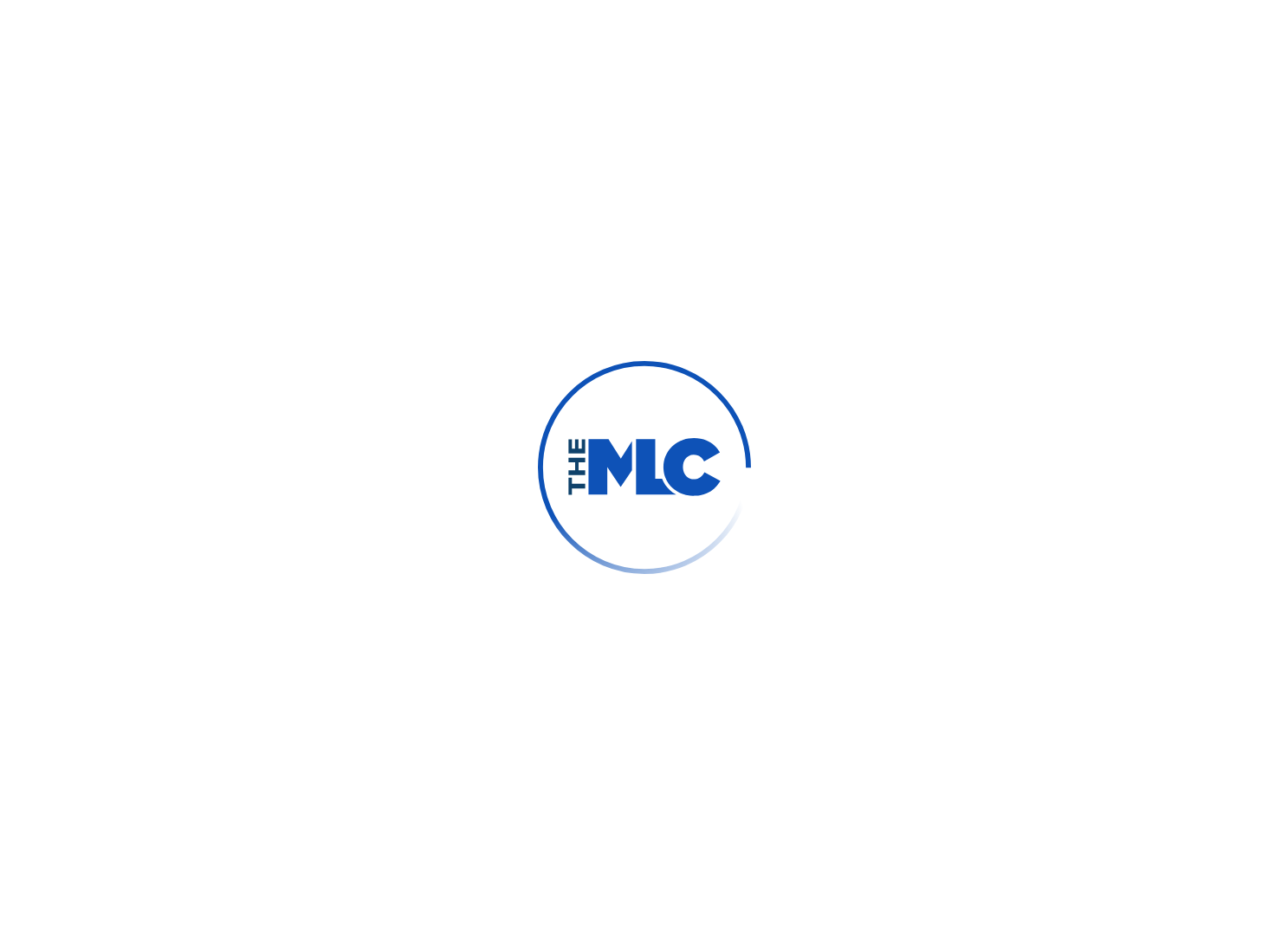 scroll, scrollTop: 0, scrollLeft: 0, axis: both 